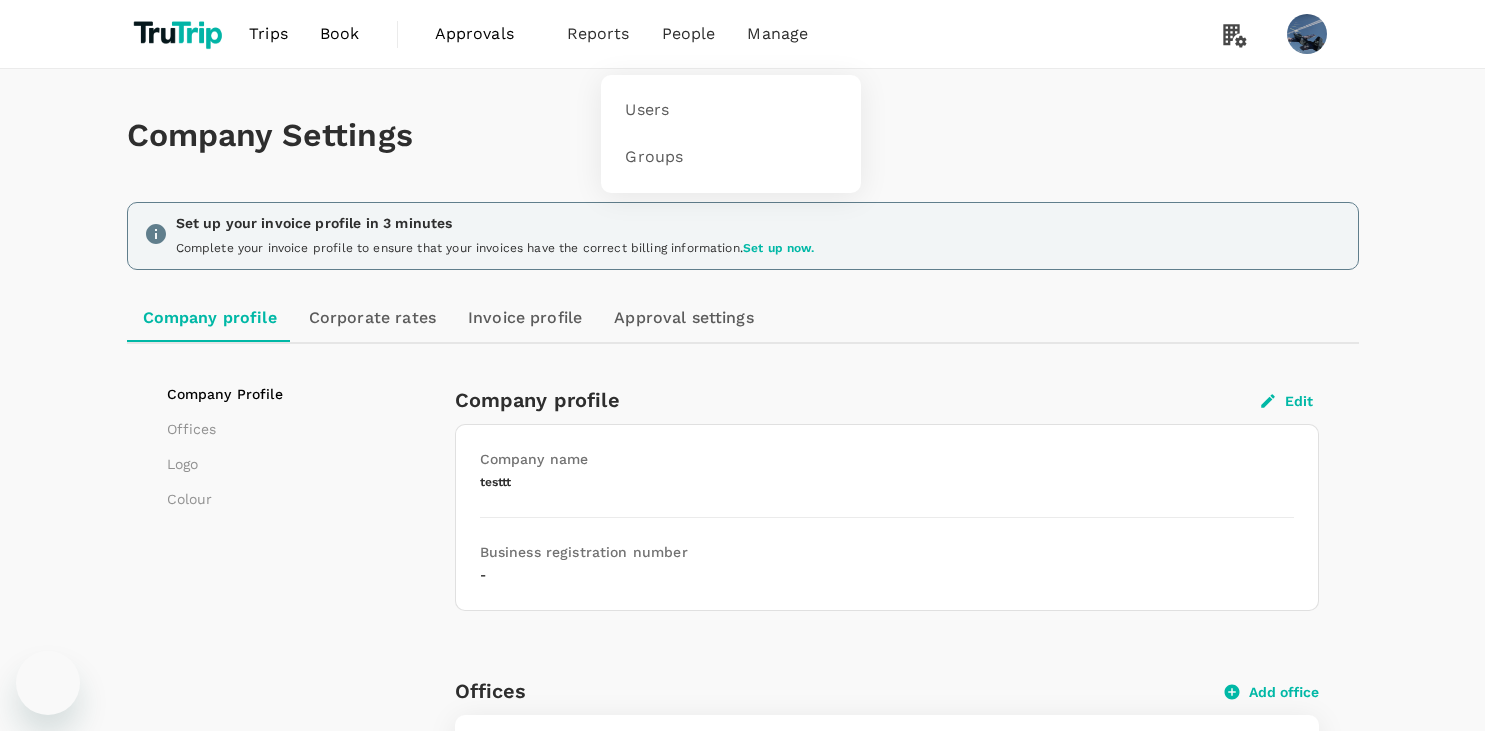 scroll, scrollTop: 0, scrollLeft: 0, axis: both 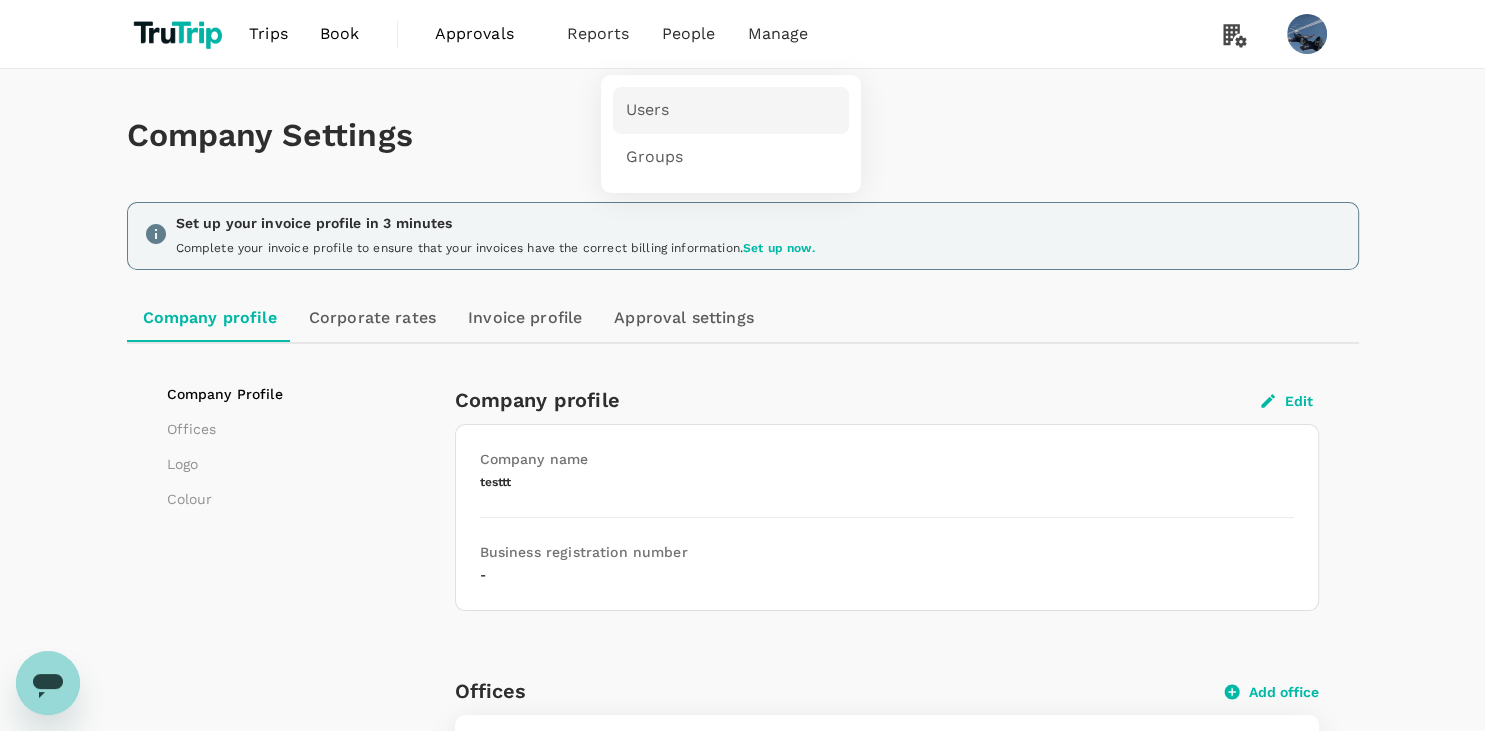 click on "Users" at bounding box center (731, 110) 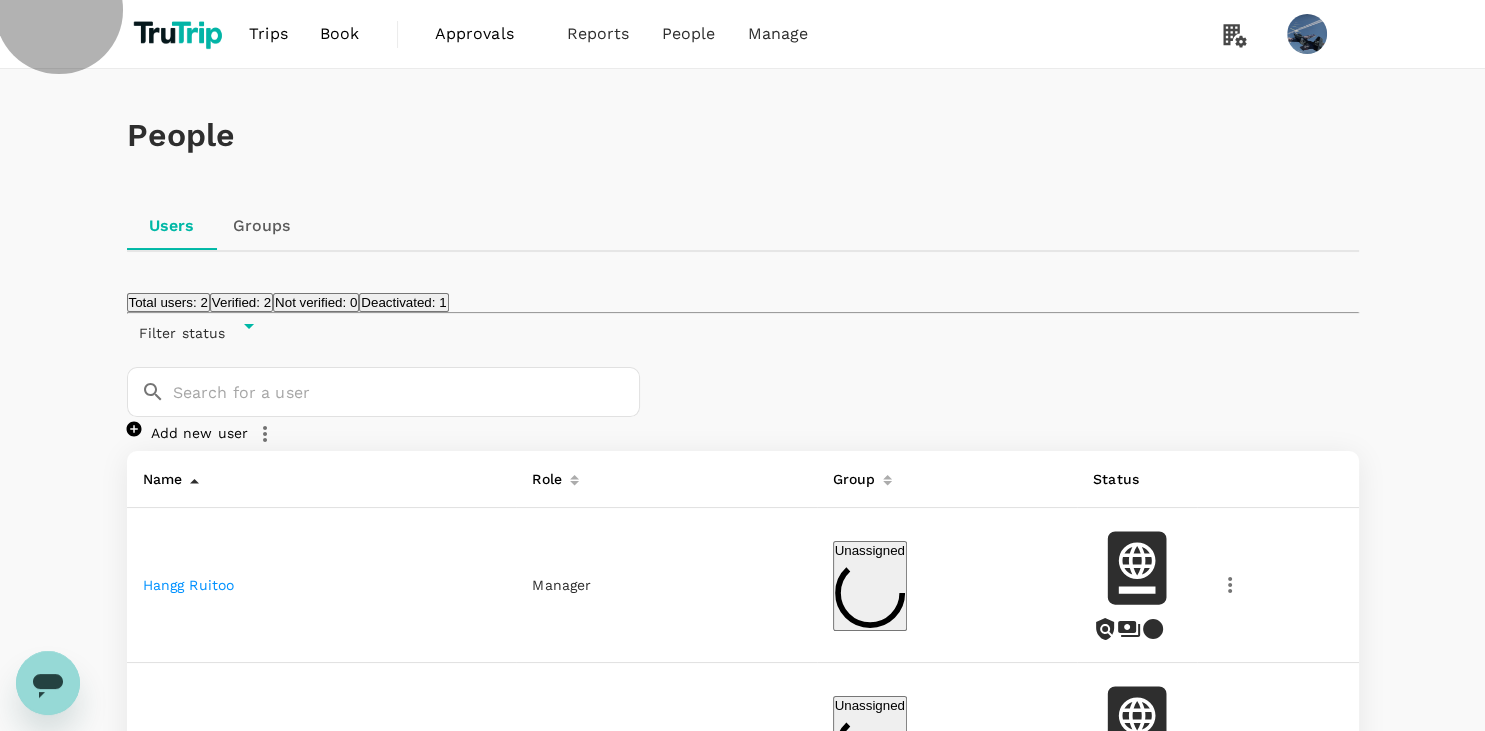 click on "Deactivated: 1" at bounding box center [403, 302] 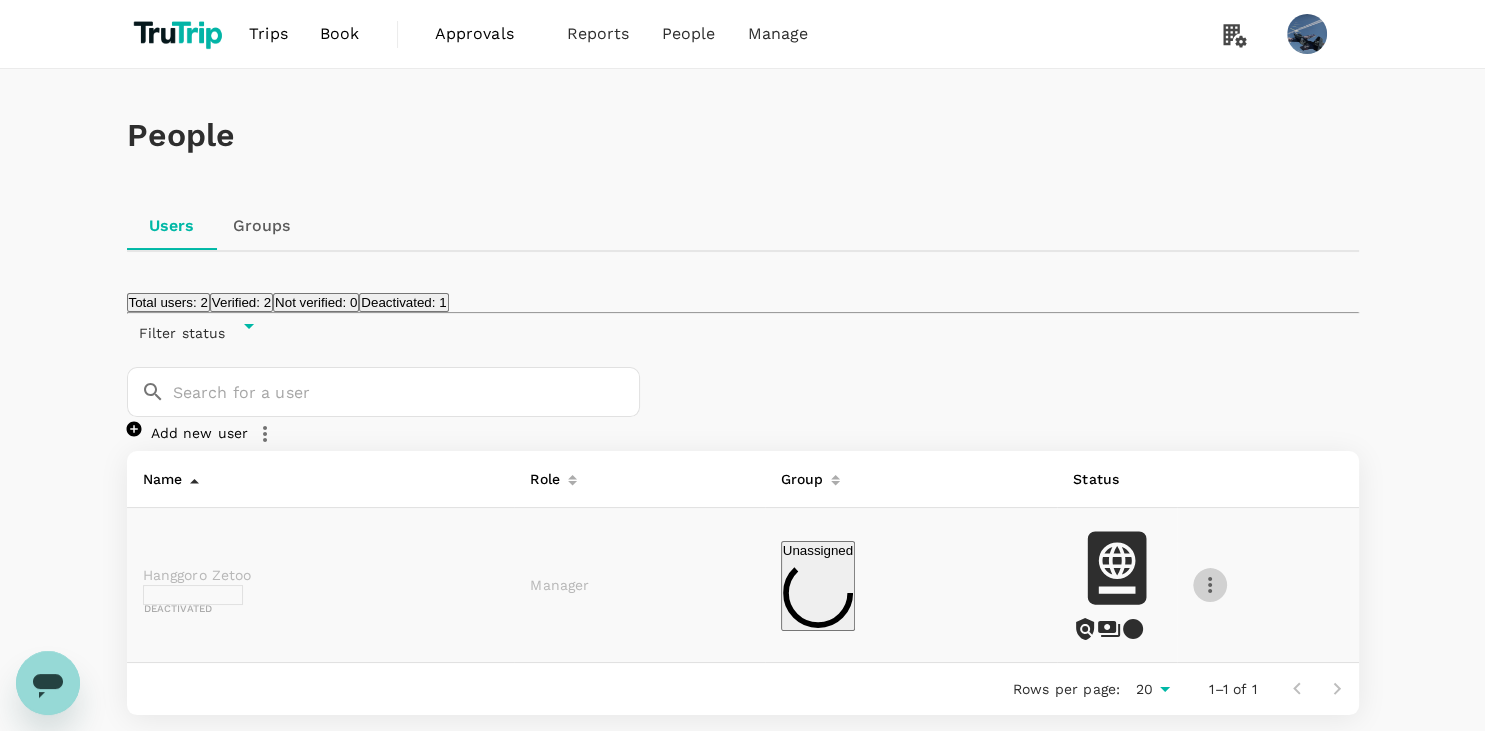 click 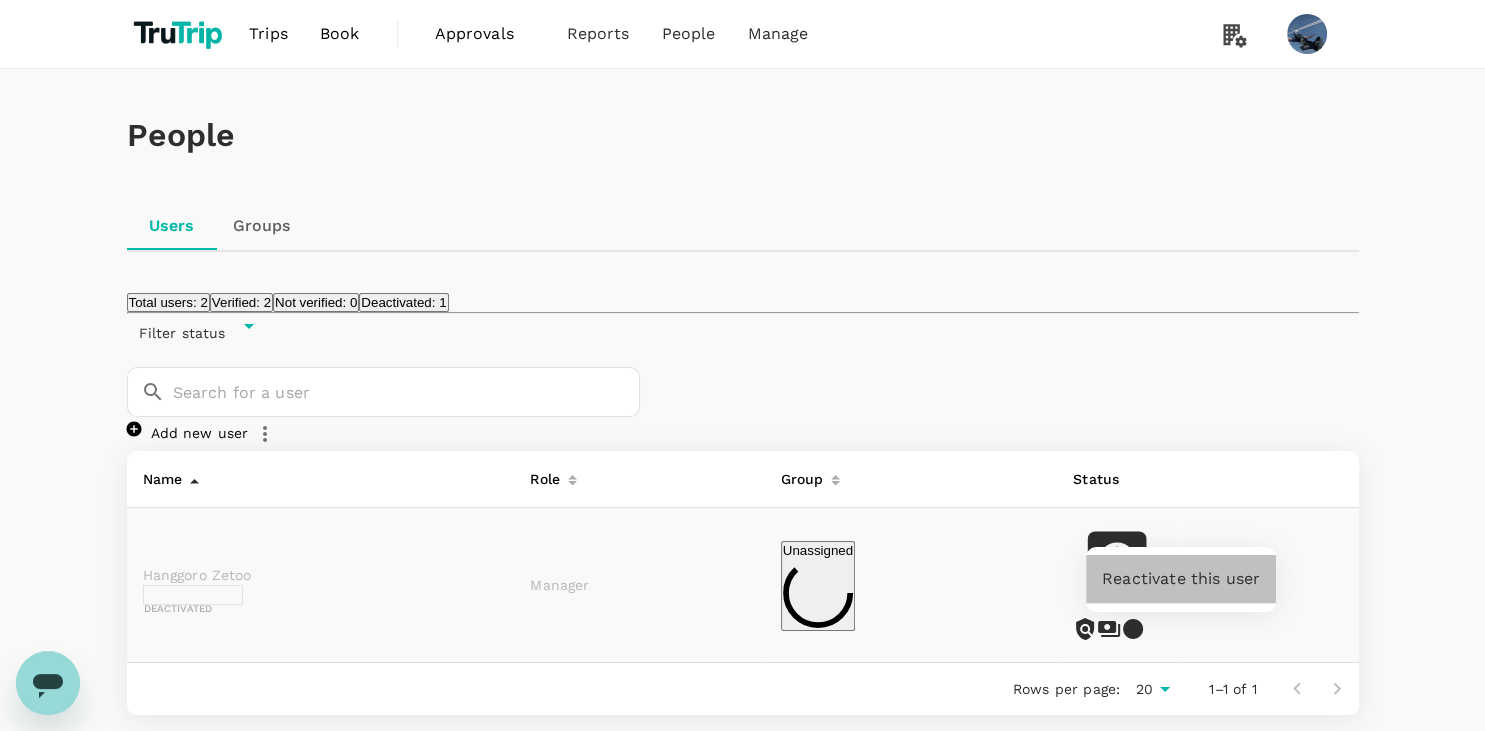 click on "Reactivate this user" at bounding box center (1181, 579) 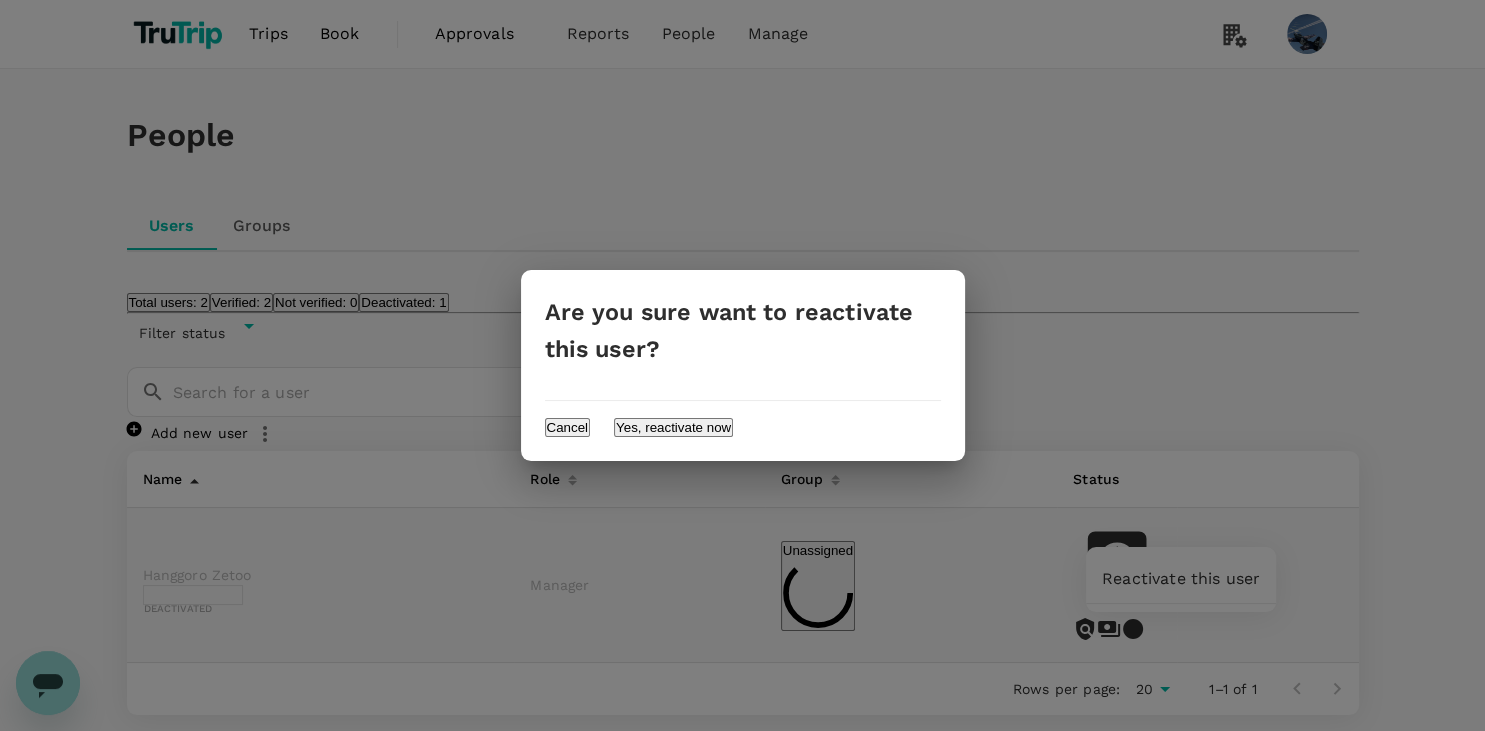 click on "Yes, reactivate now" at bounding box center (673, 427) 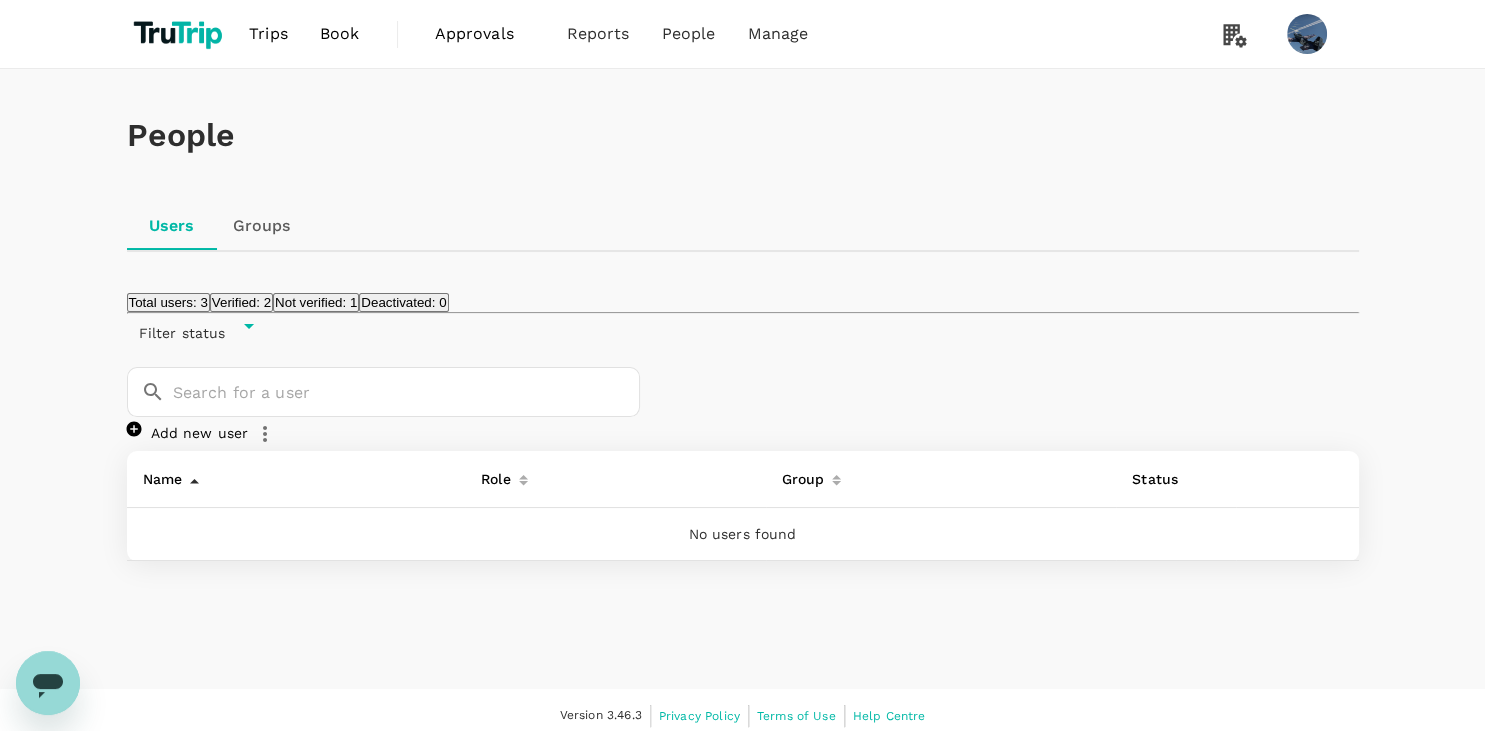 click on "Not verified: 1" at bounding box center [316, 302] 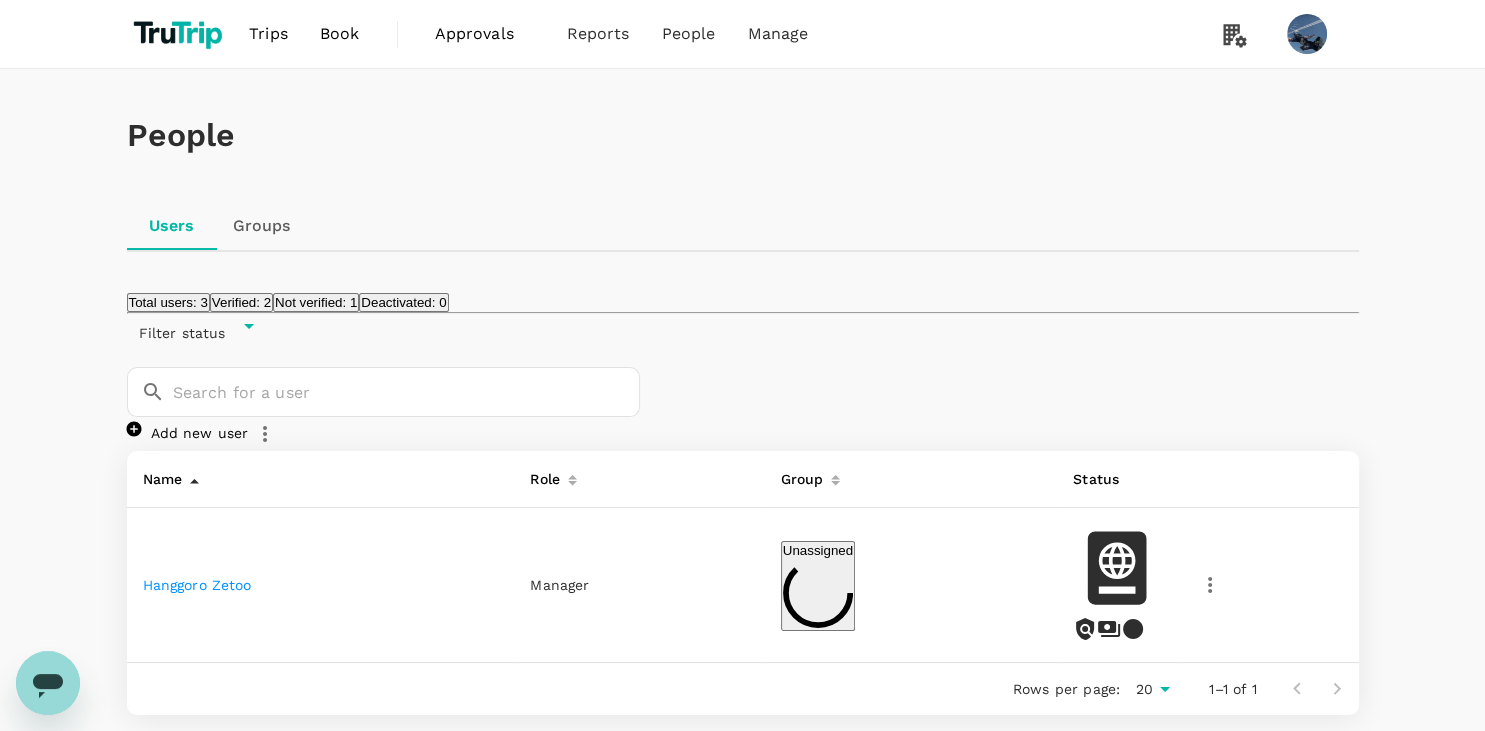 click 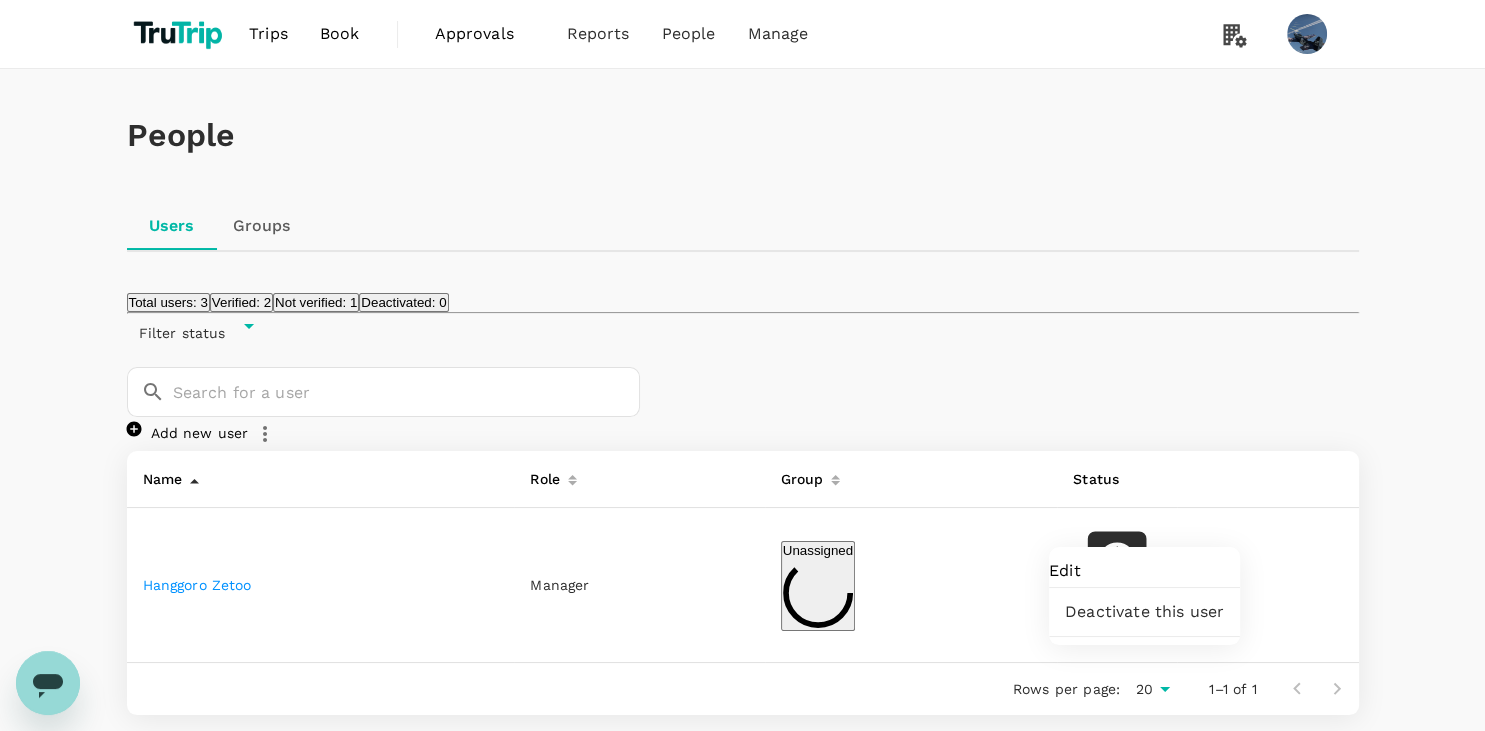 click on "Edit" at bounding box center (1144, 571) 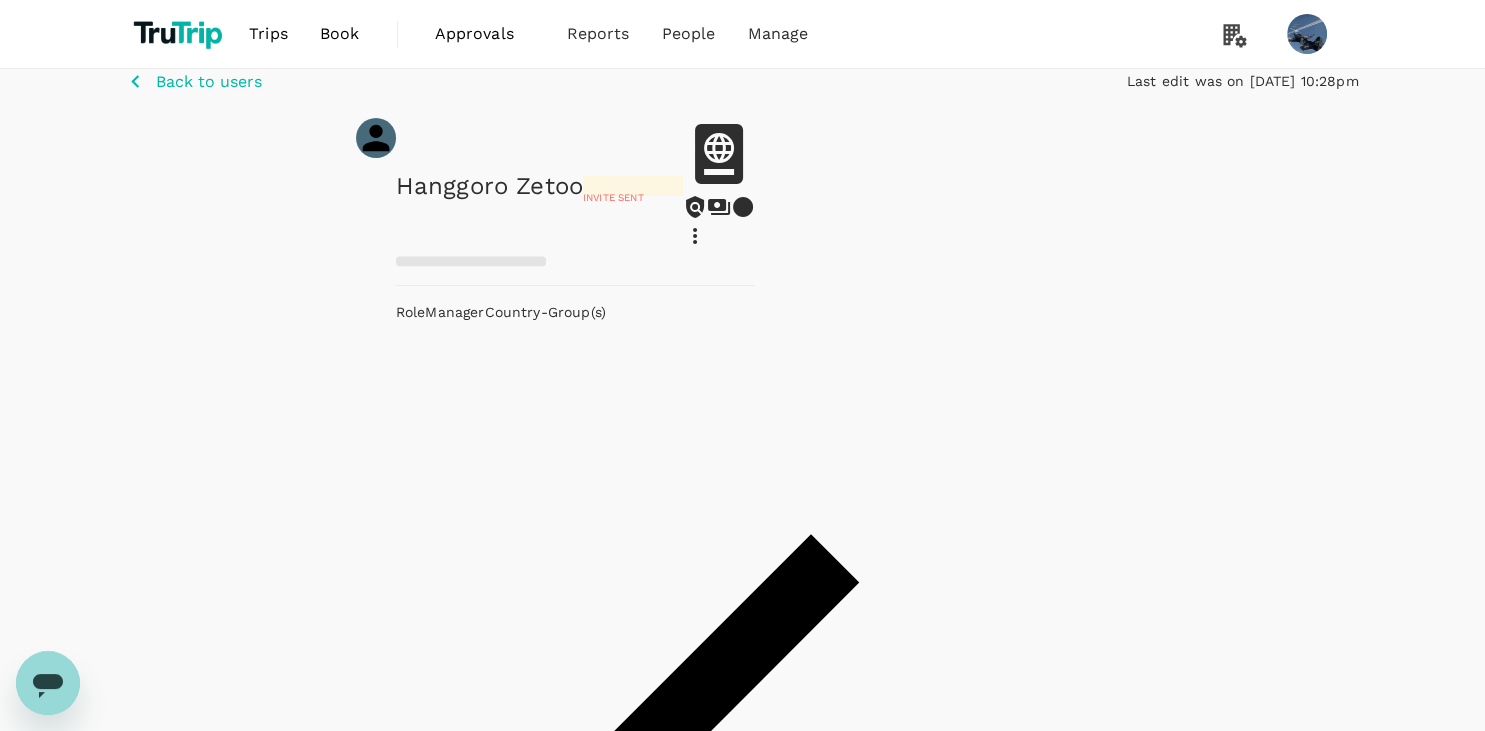 click 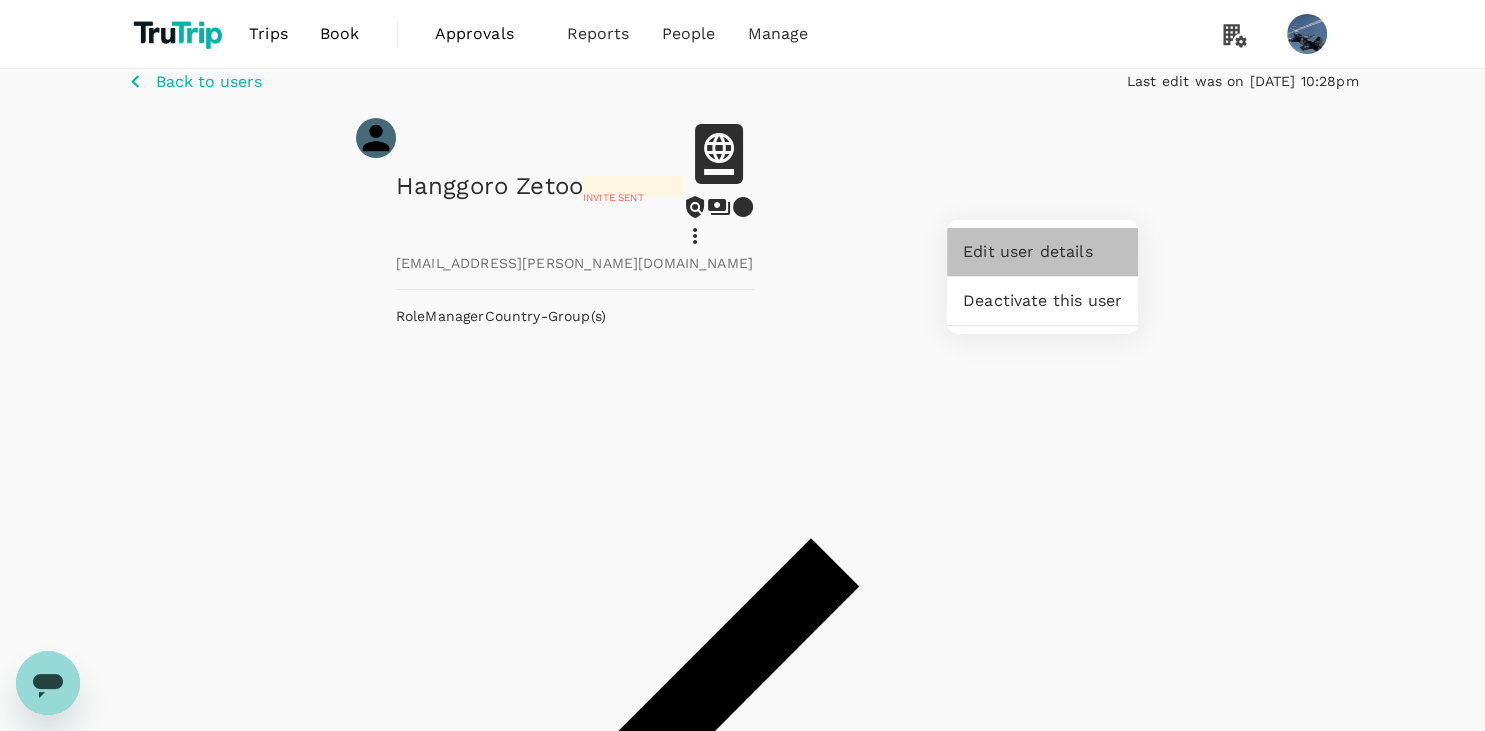 click on "Edit user details" at bounding box center [1042, 252] 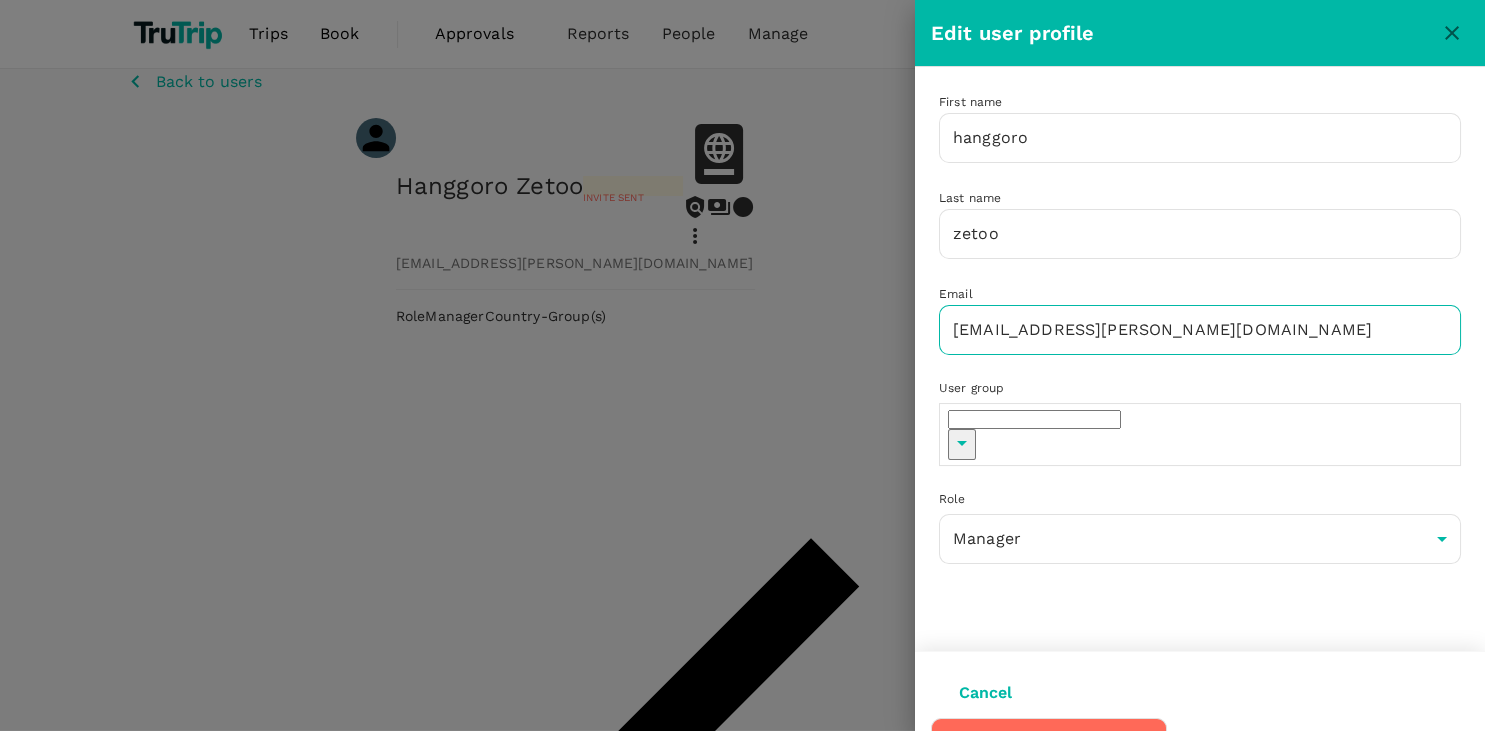 click on "hanggoro.zeto+1@gmail.com" at bounding box center [1200, 330] 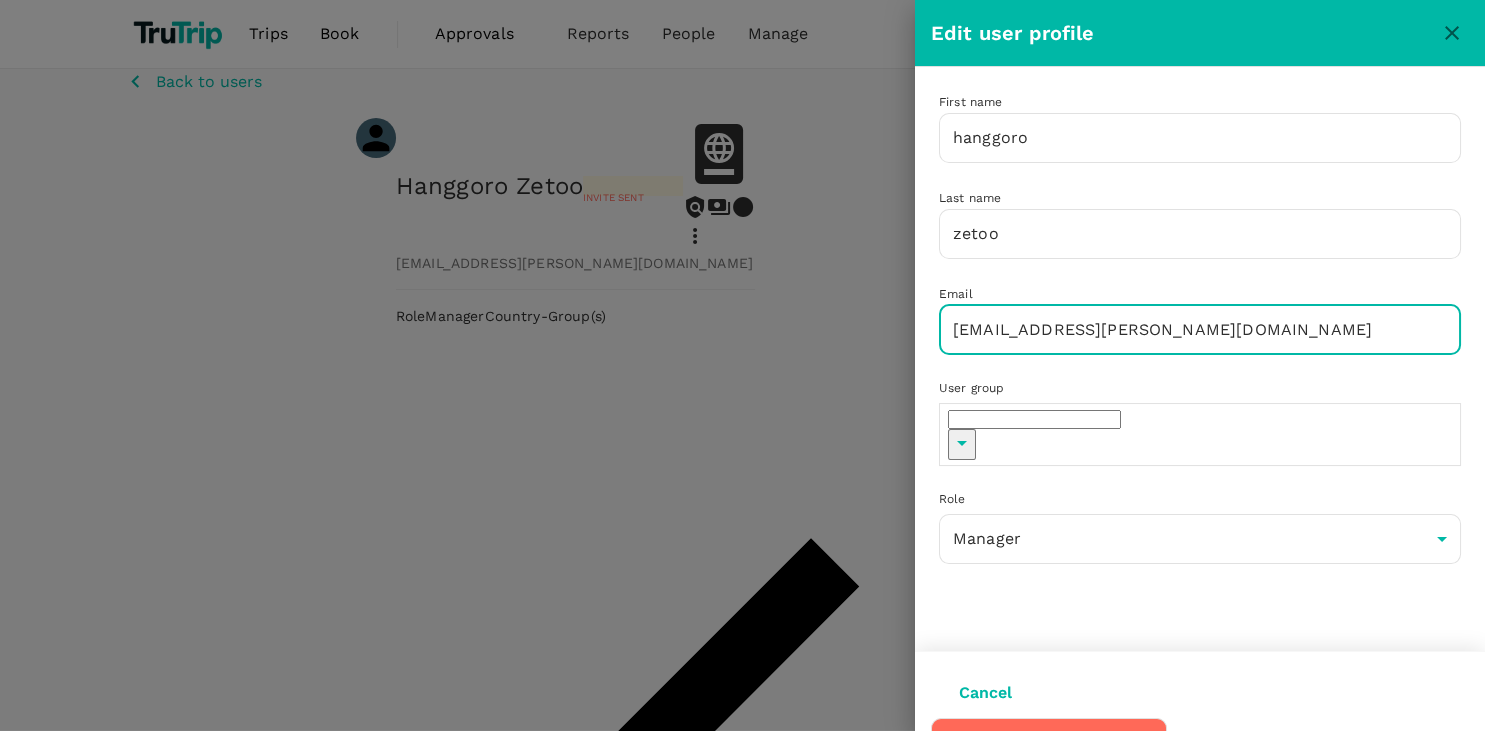 click 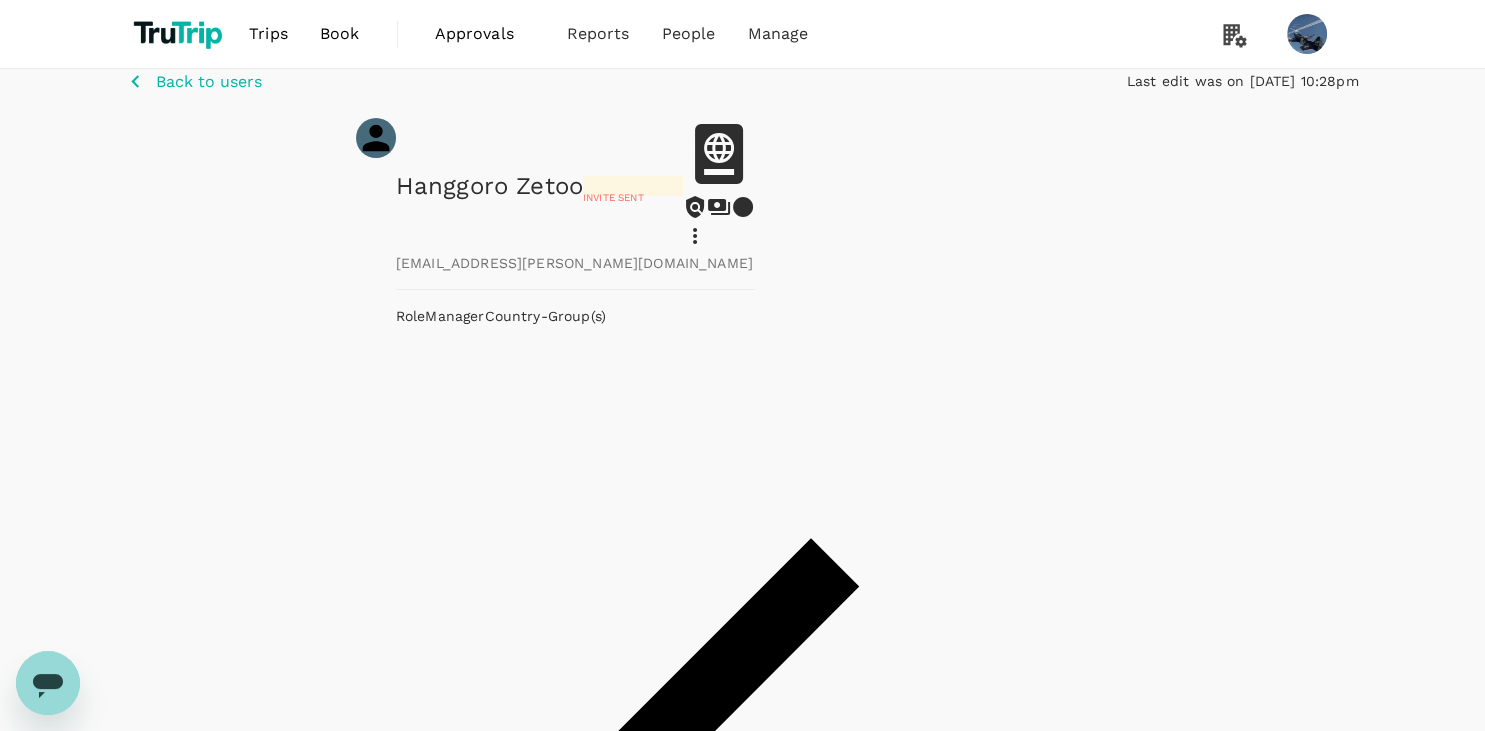 click 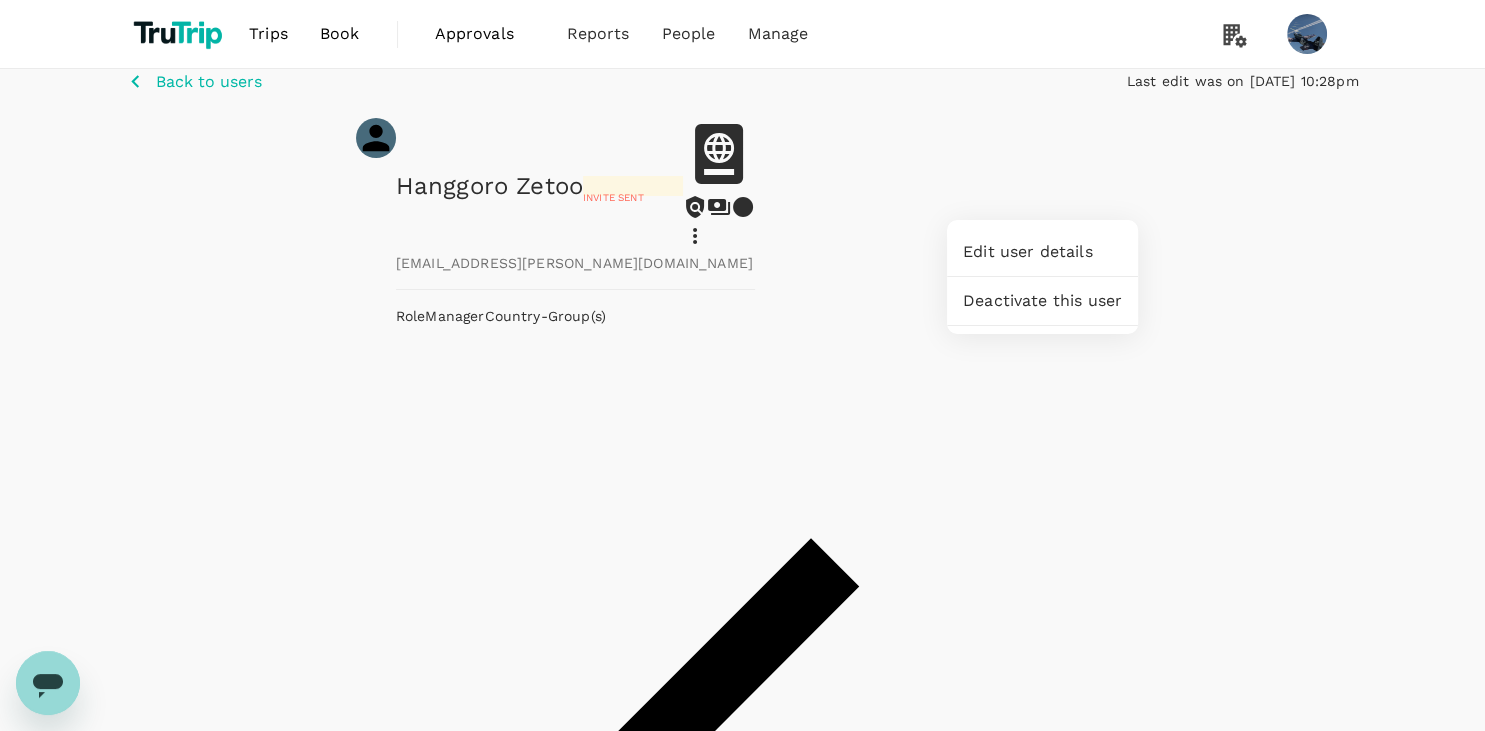 click on "Deactivate this user" at bounding box center (1042, 301) 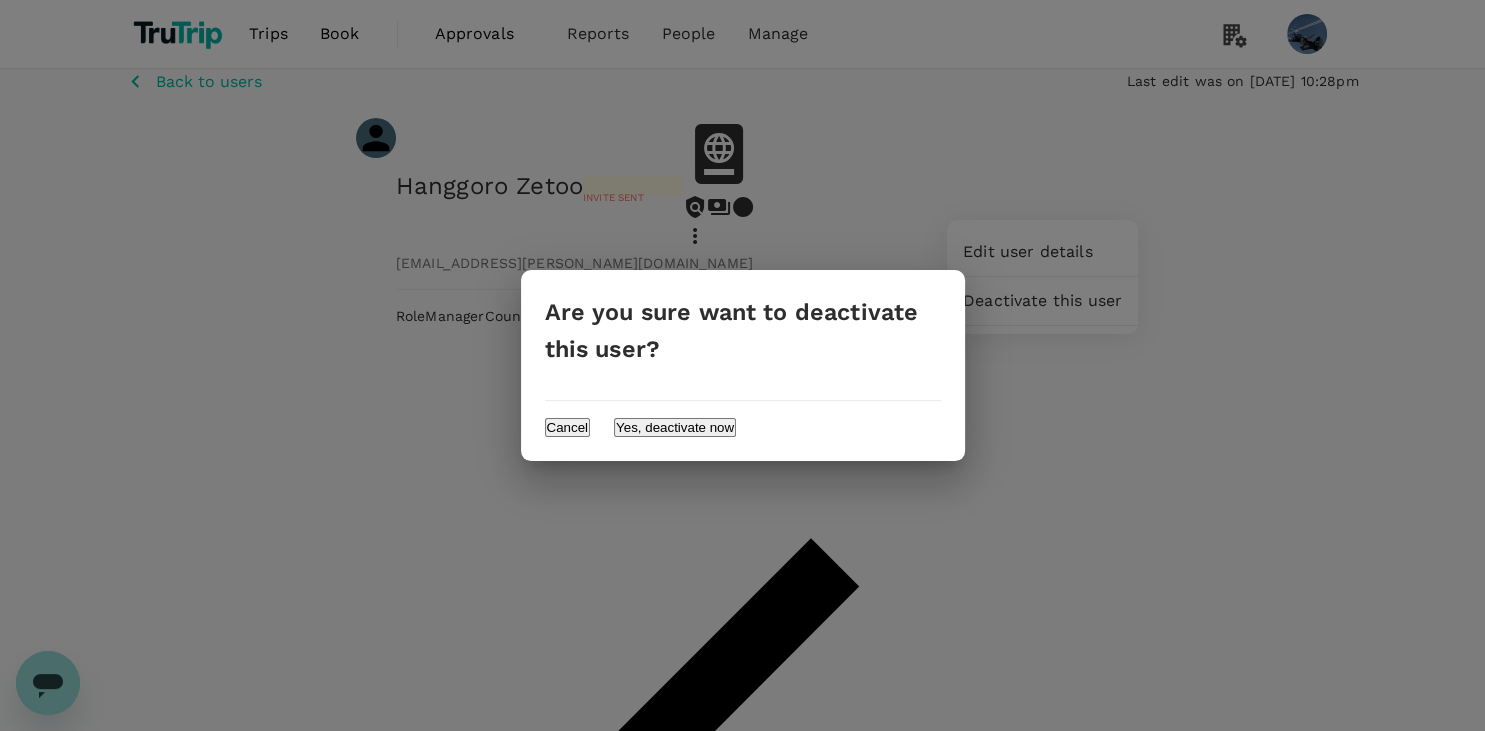 click on "Yes, deactivate now" at bounding box center [675, 427] 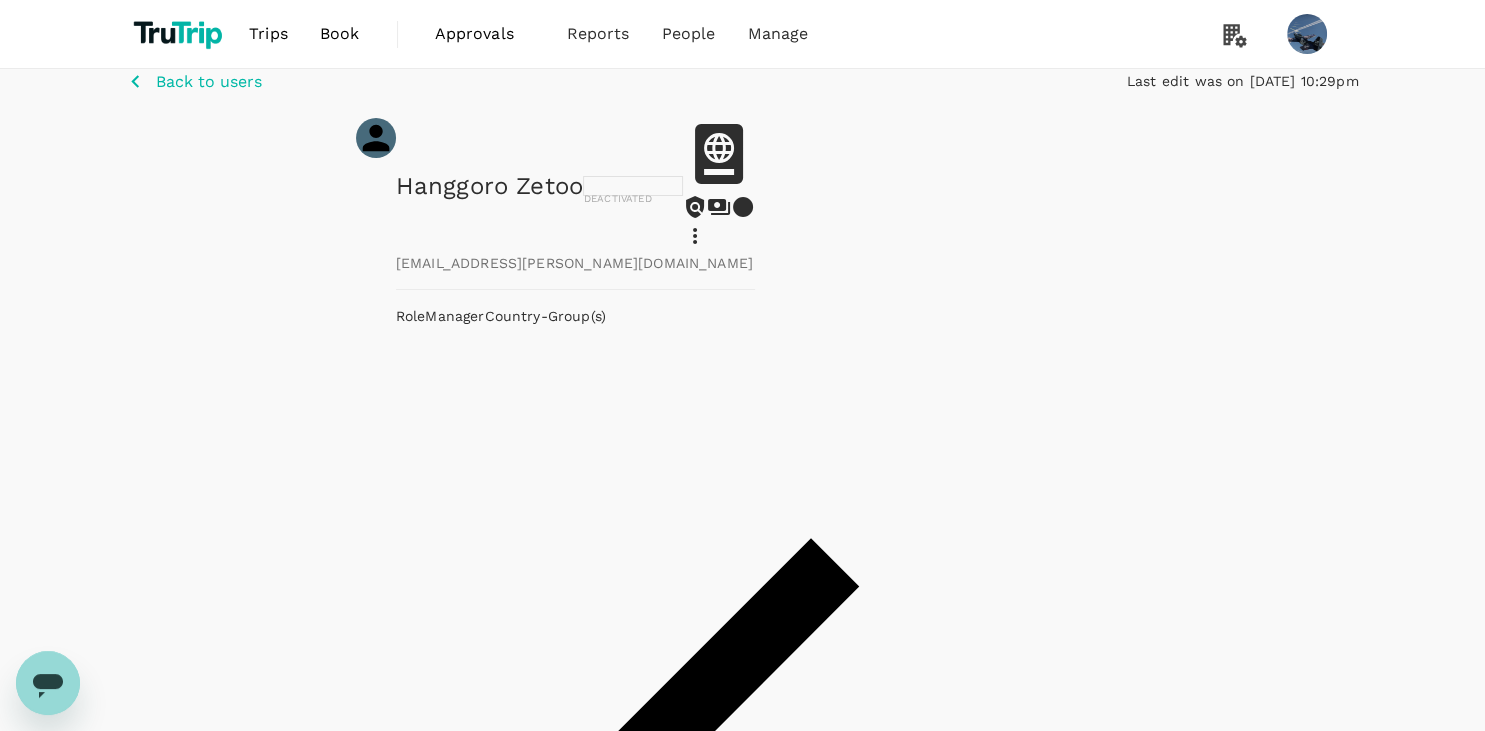 click on "Back to users" at bounding box center [209, 82] 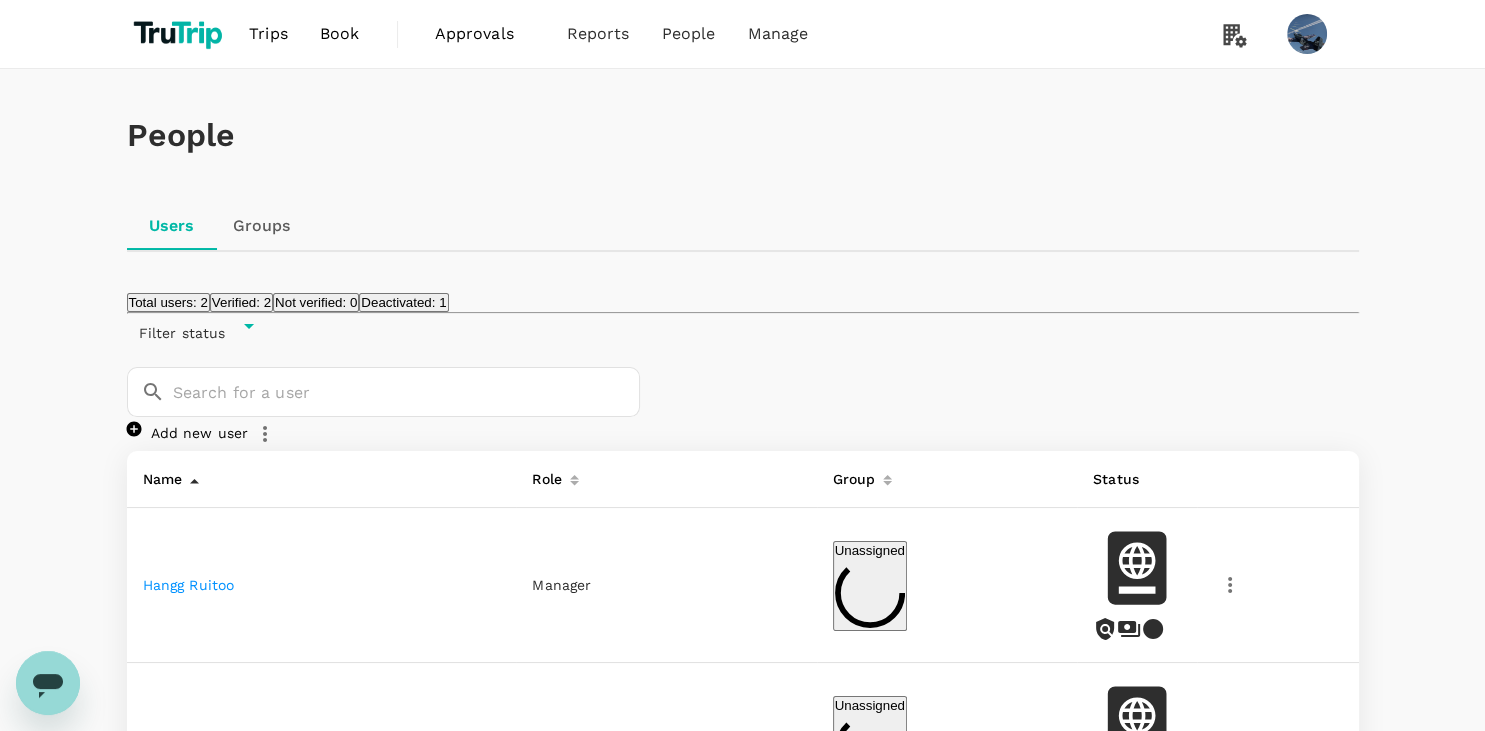click at bounding box center [1230, 585] 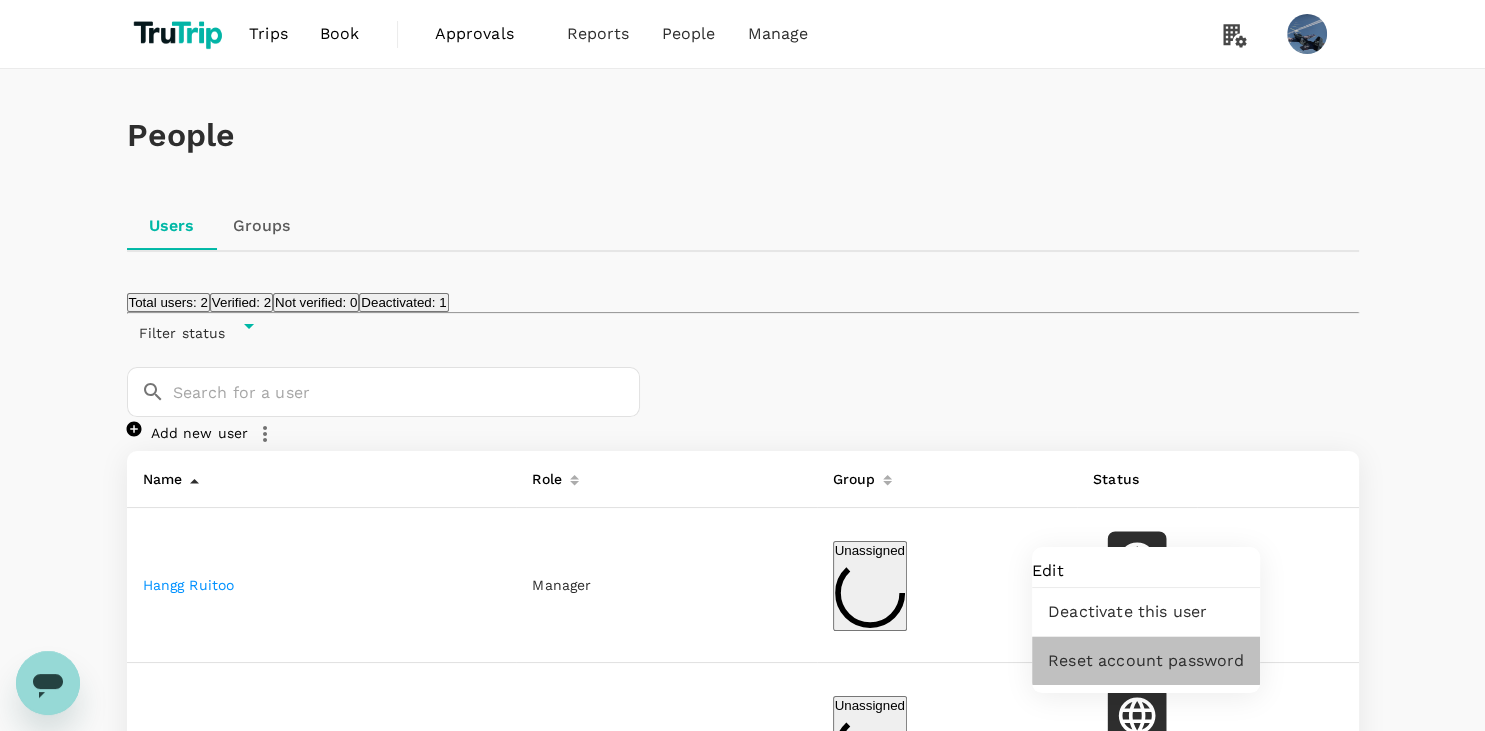 click on "Reset account password" at bounding box center [1146, 661] 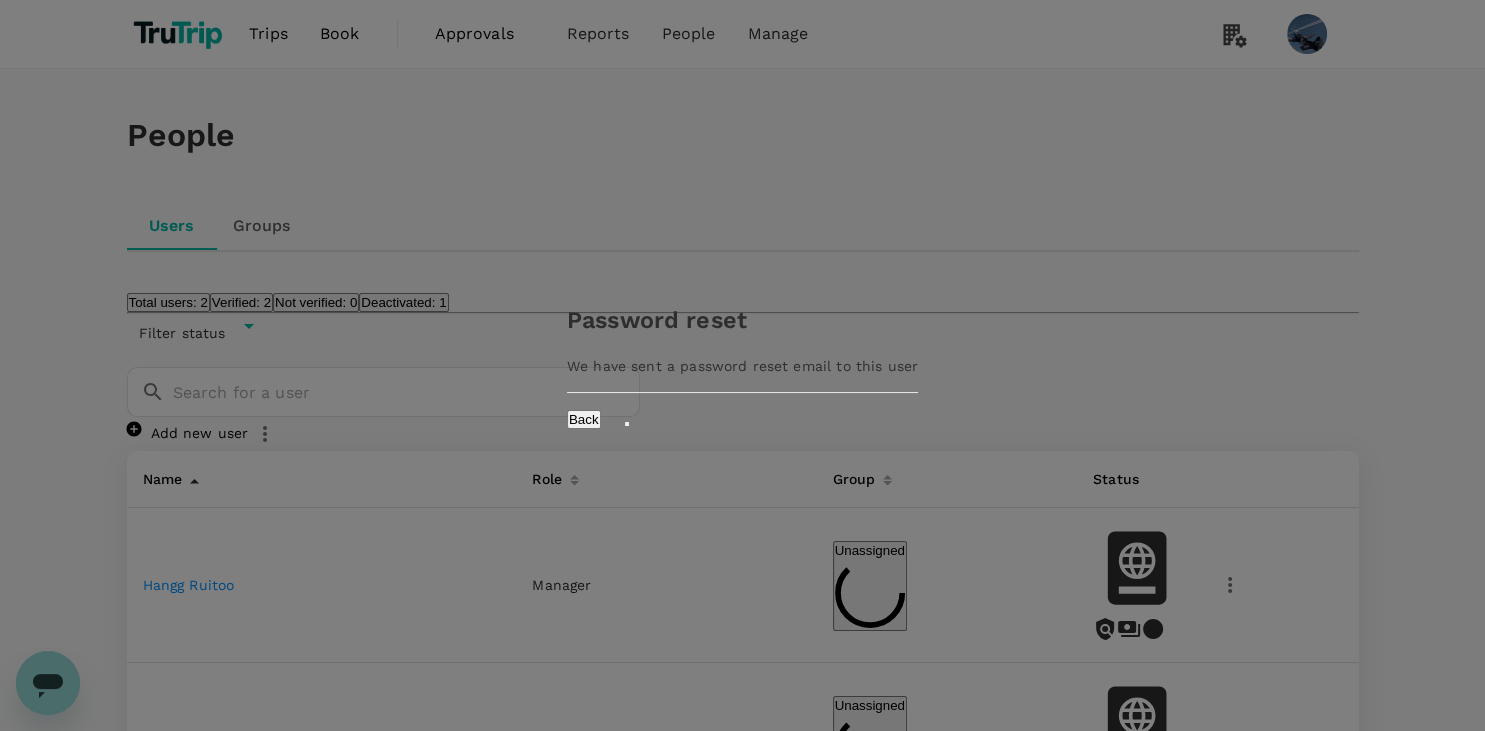 click on "Back" at bounding box center (742, 411) 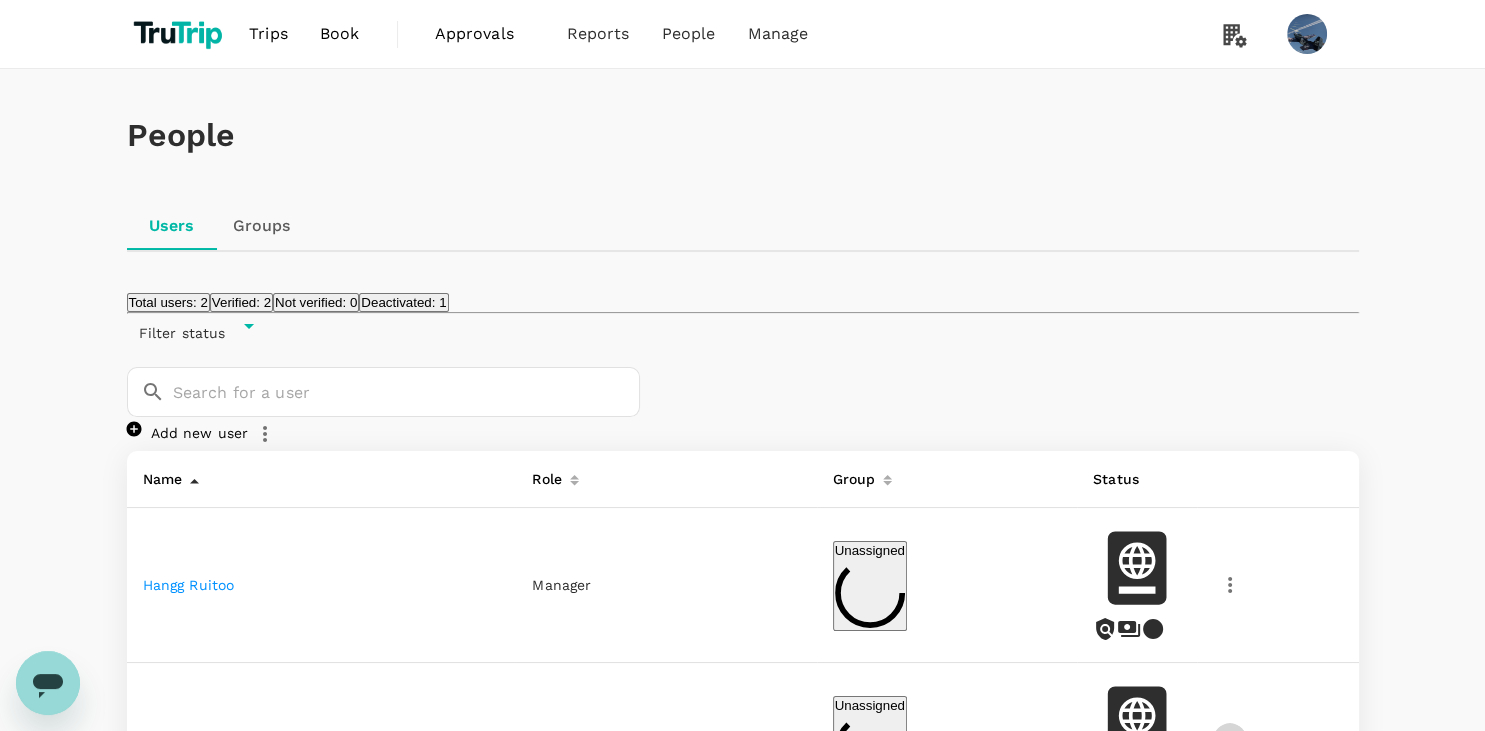 click 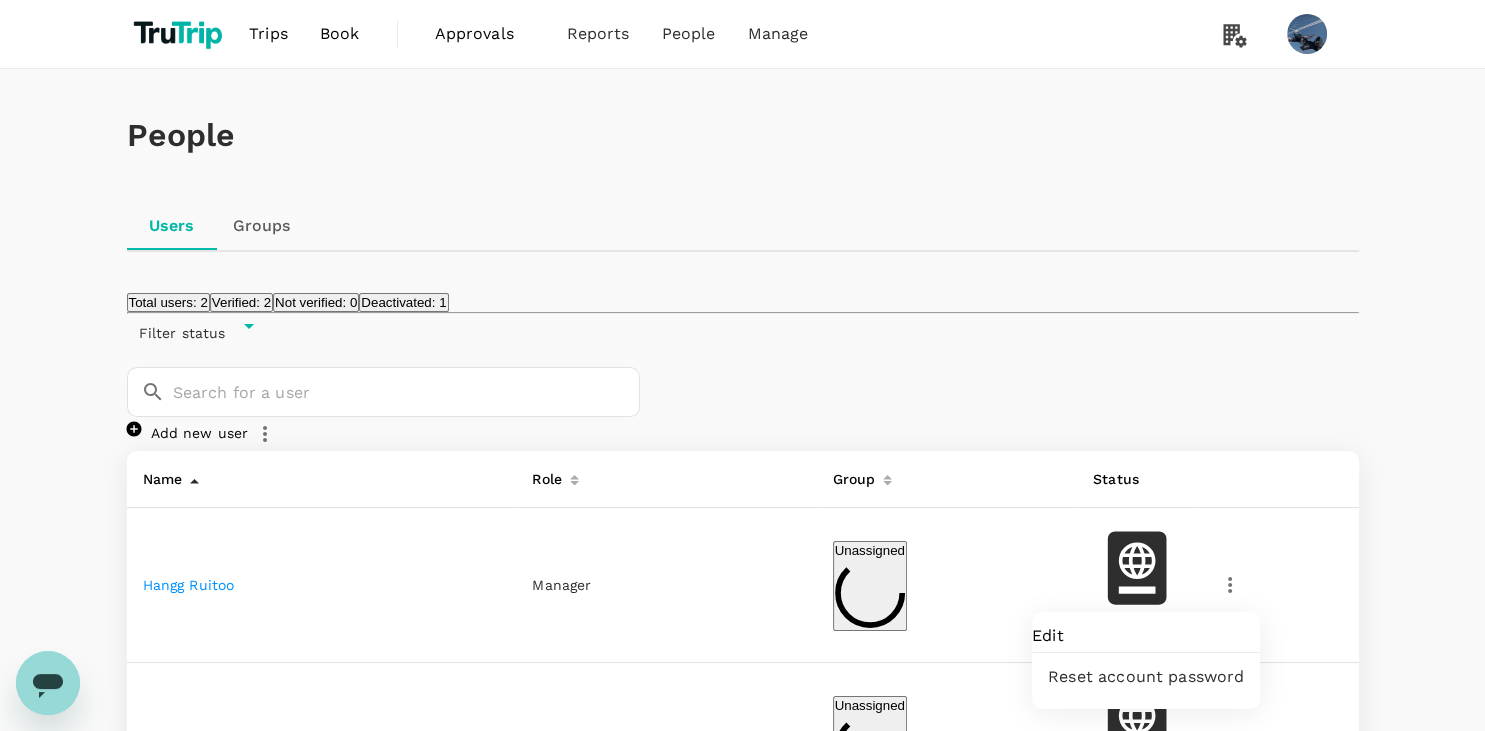 click at bounding box center [742, 365] 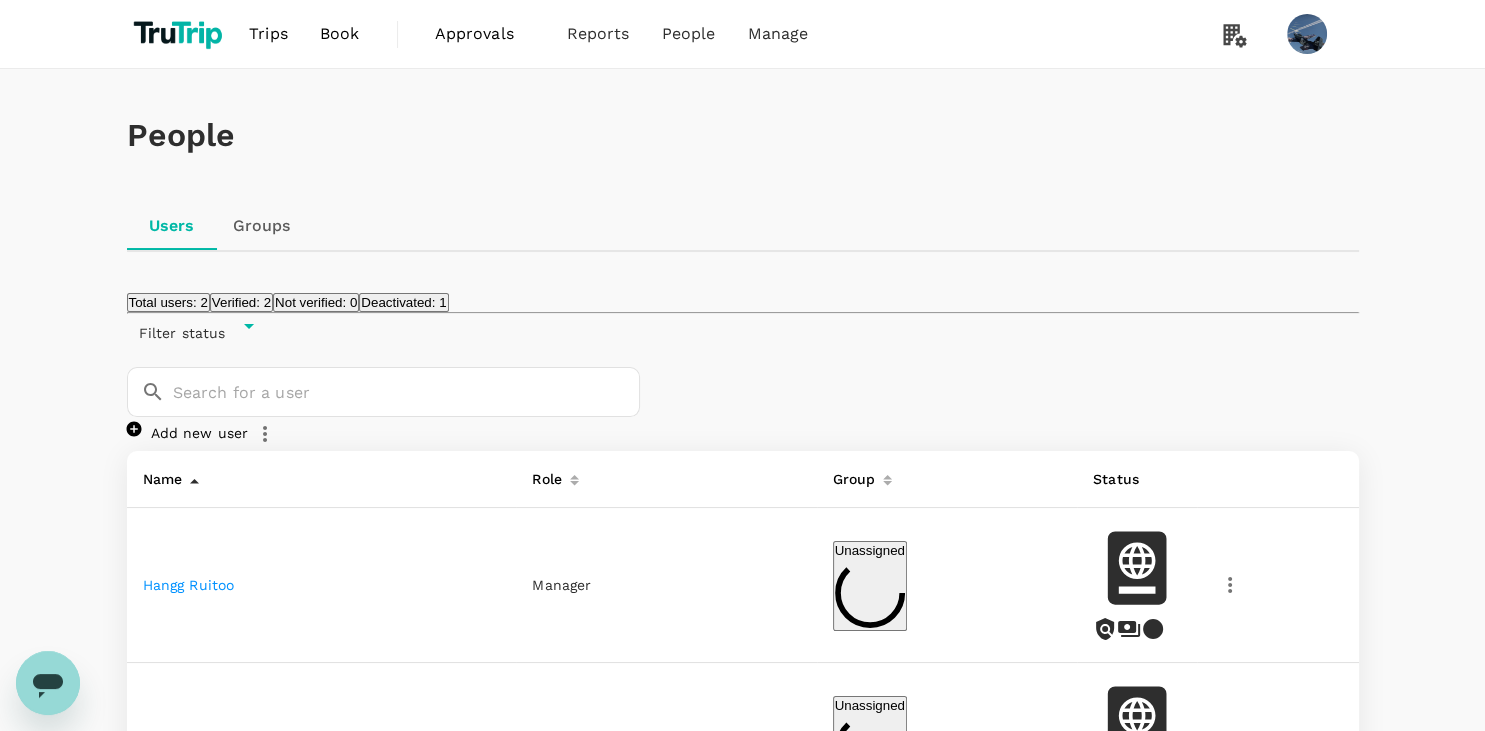 click 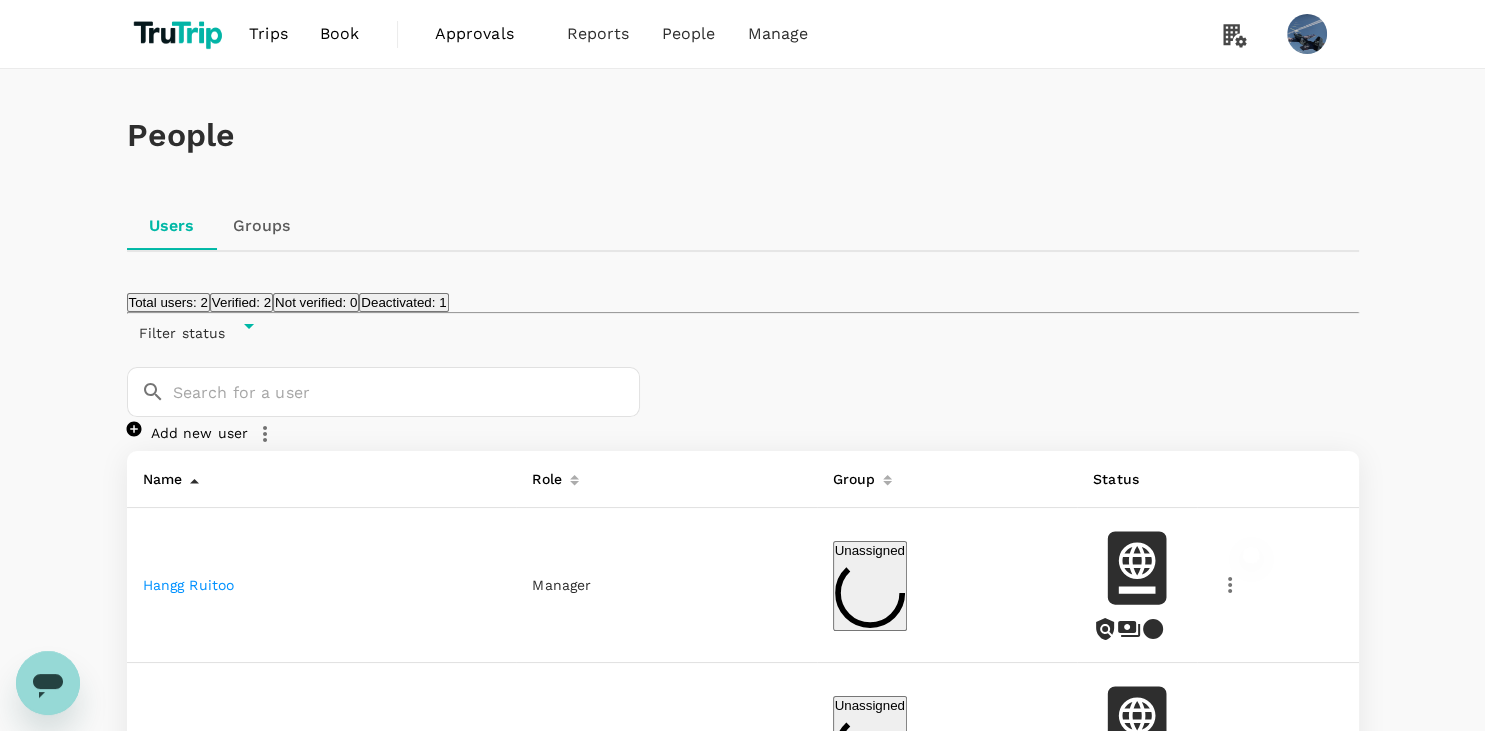 click at bounding box center [742, 365] 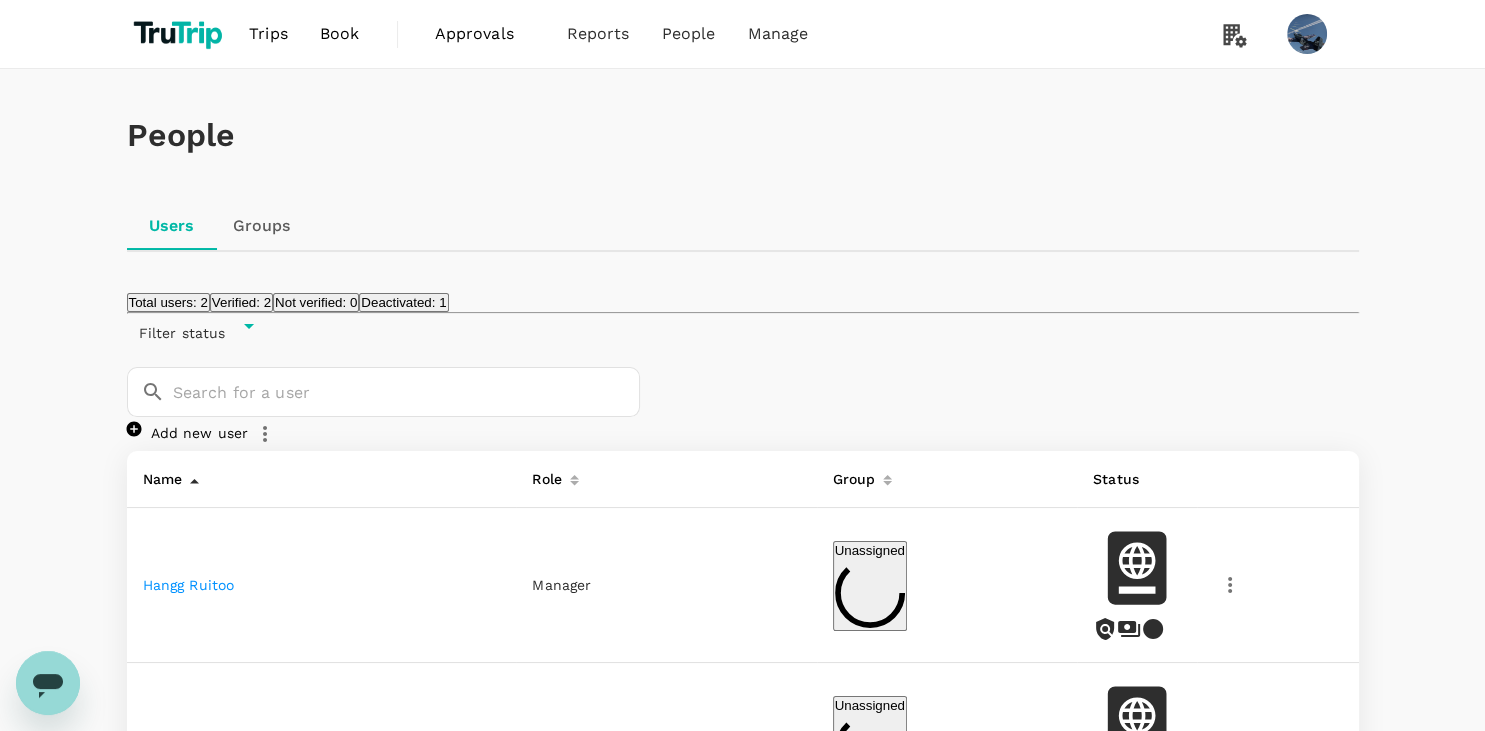 click 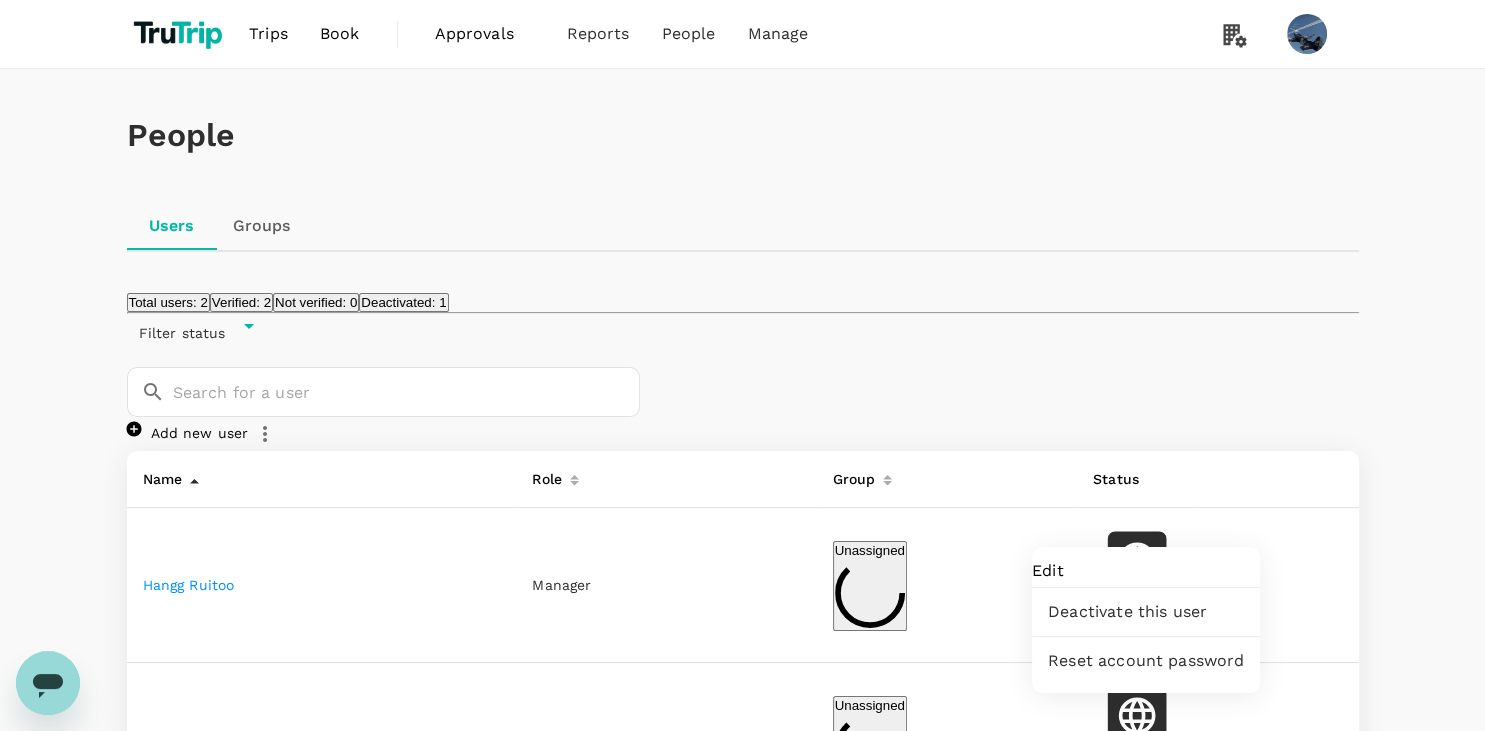 click at bounding box center (742, 365) 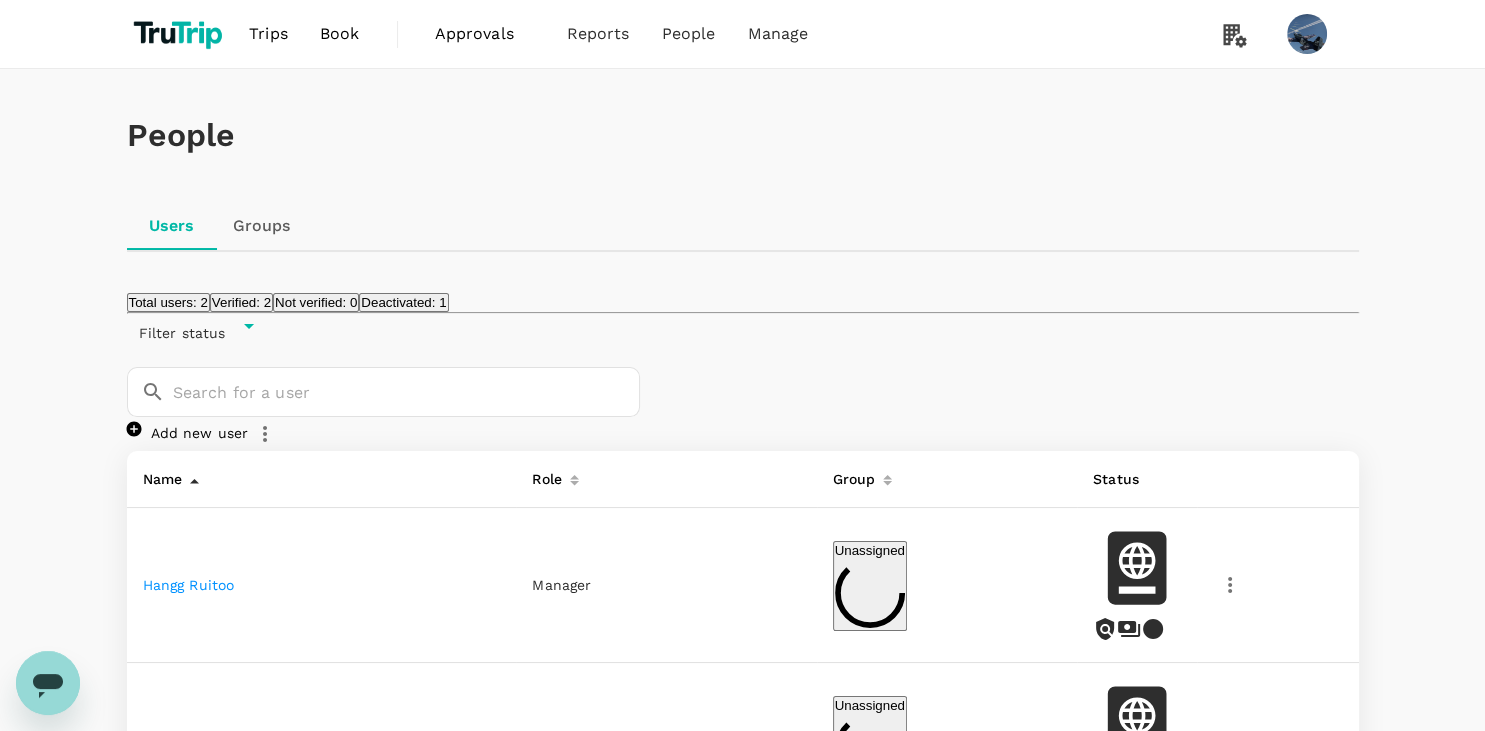 click 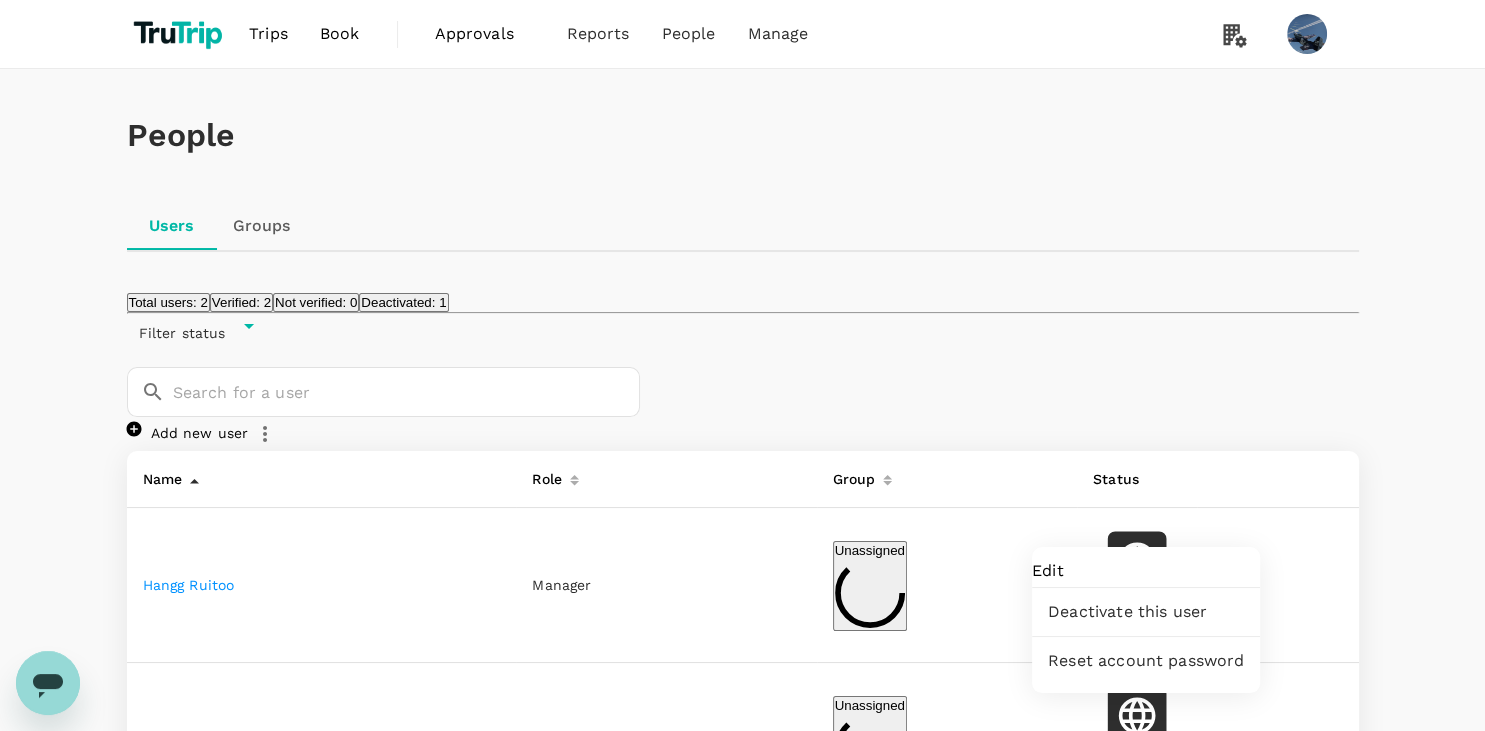 click at bounding box center (742, 365) 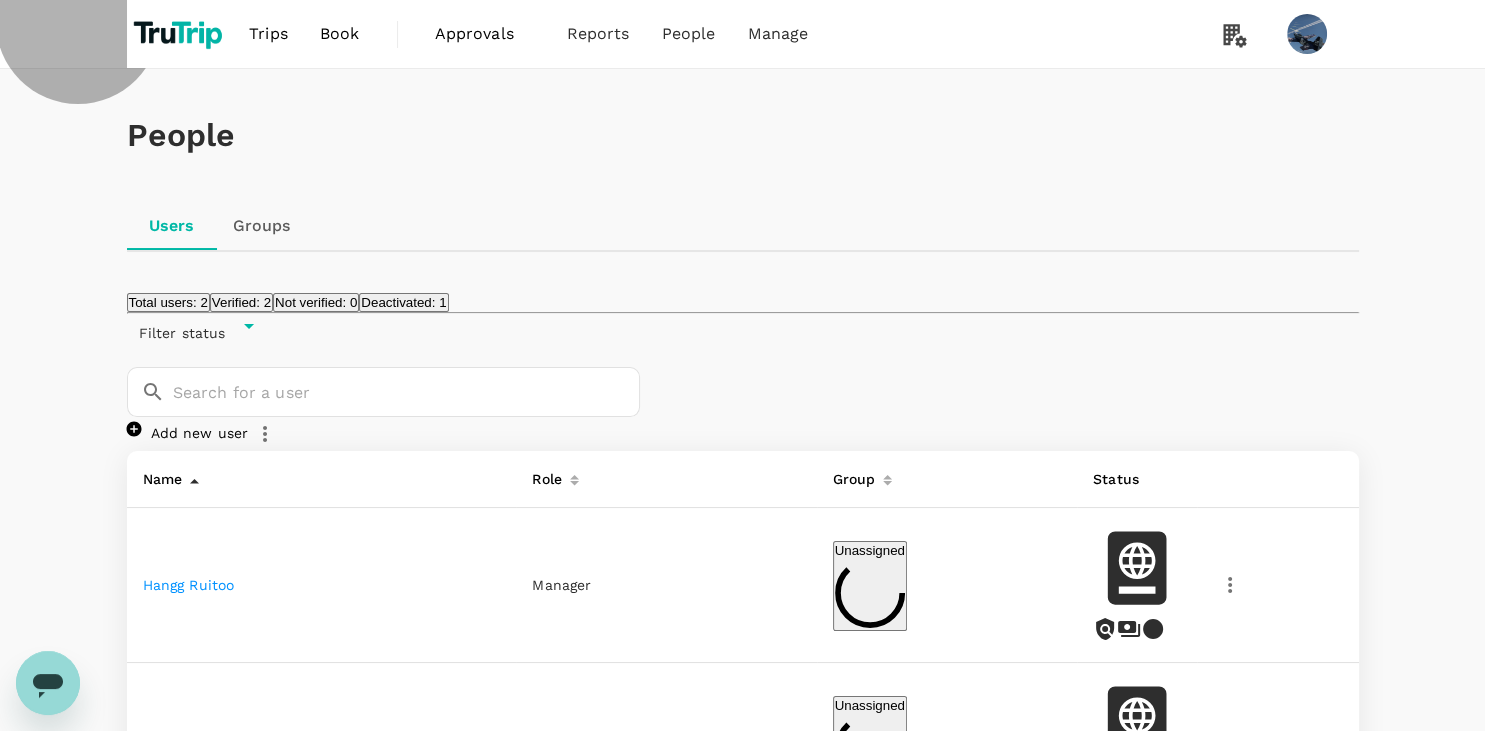 click on "Deactivated: 1" at bounding box center [403, 302] 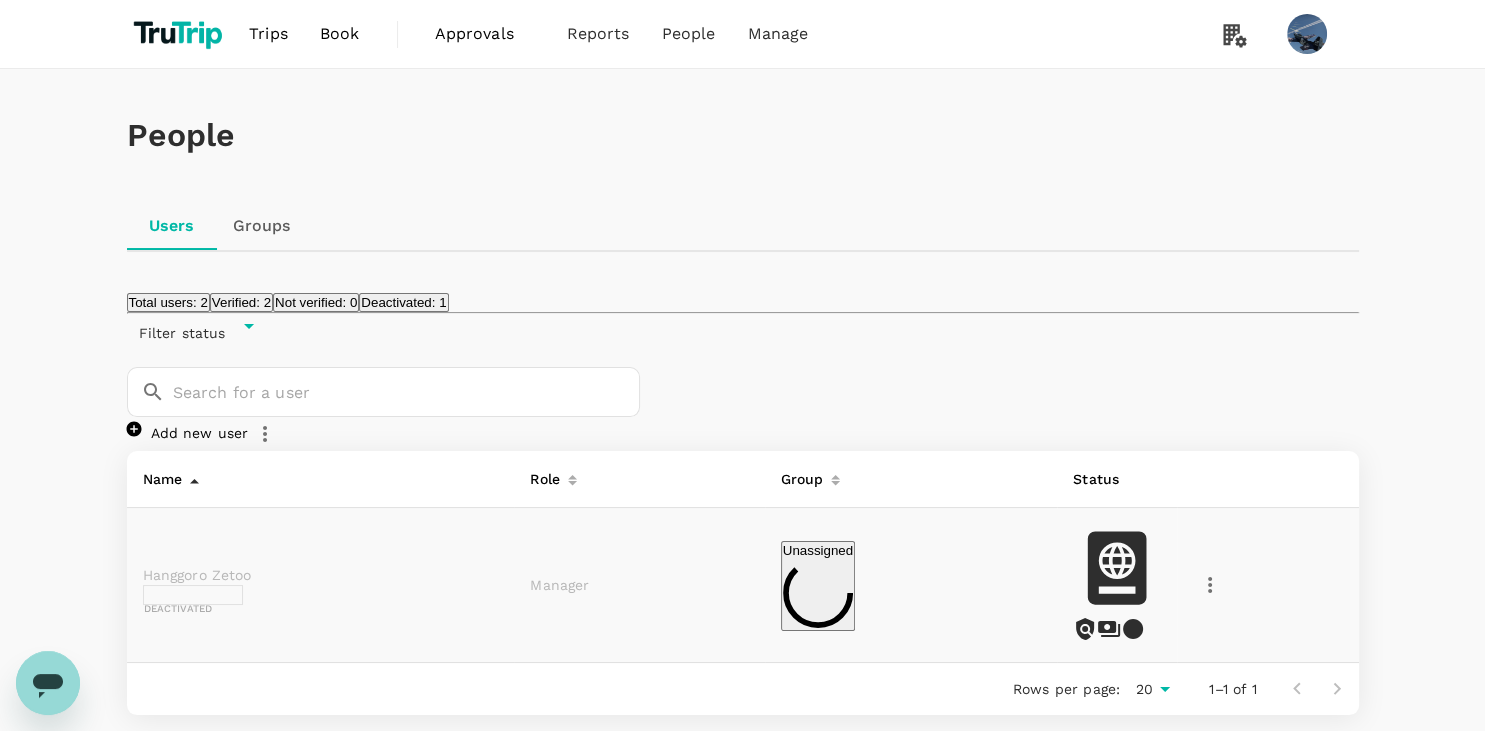 click 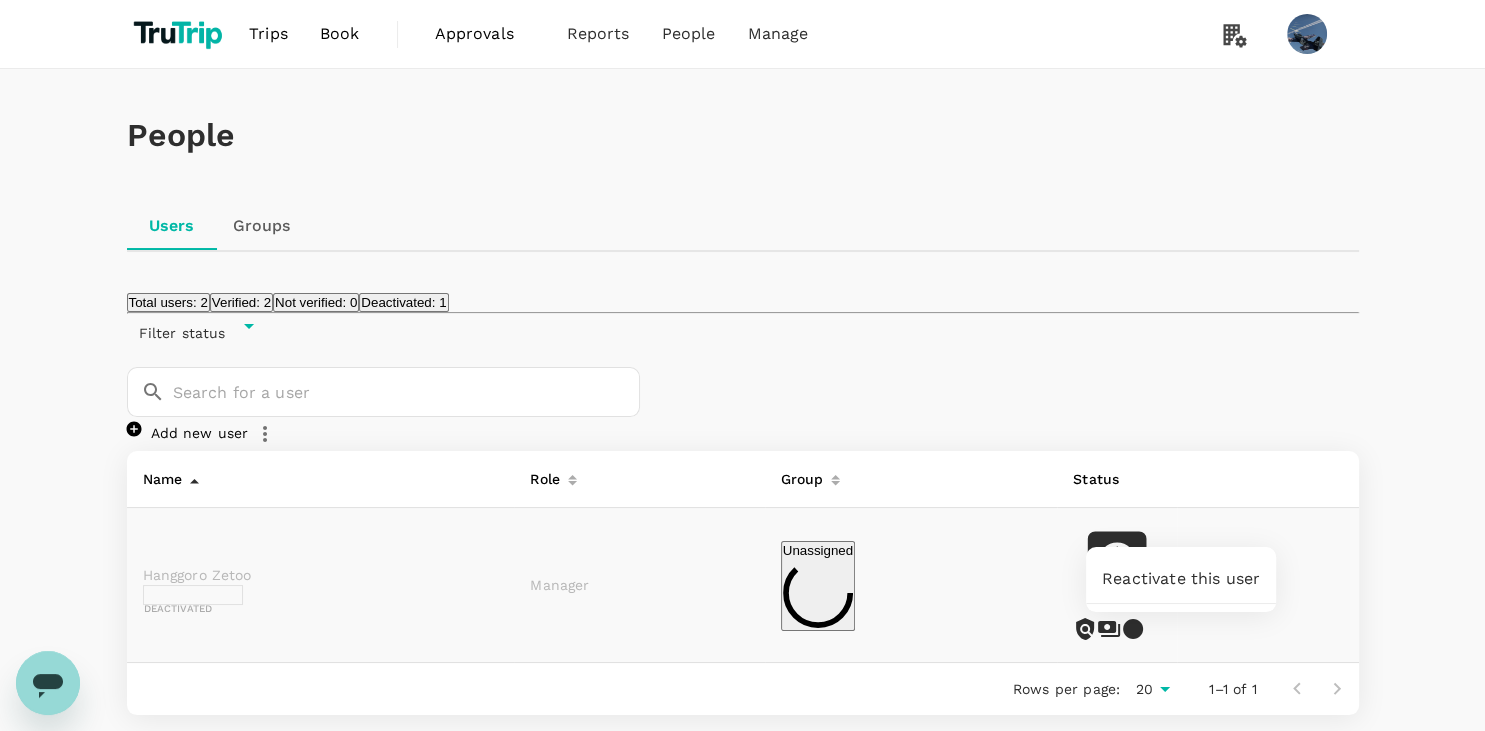 click at bounding box center (742, 365) 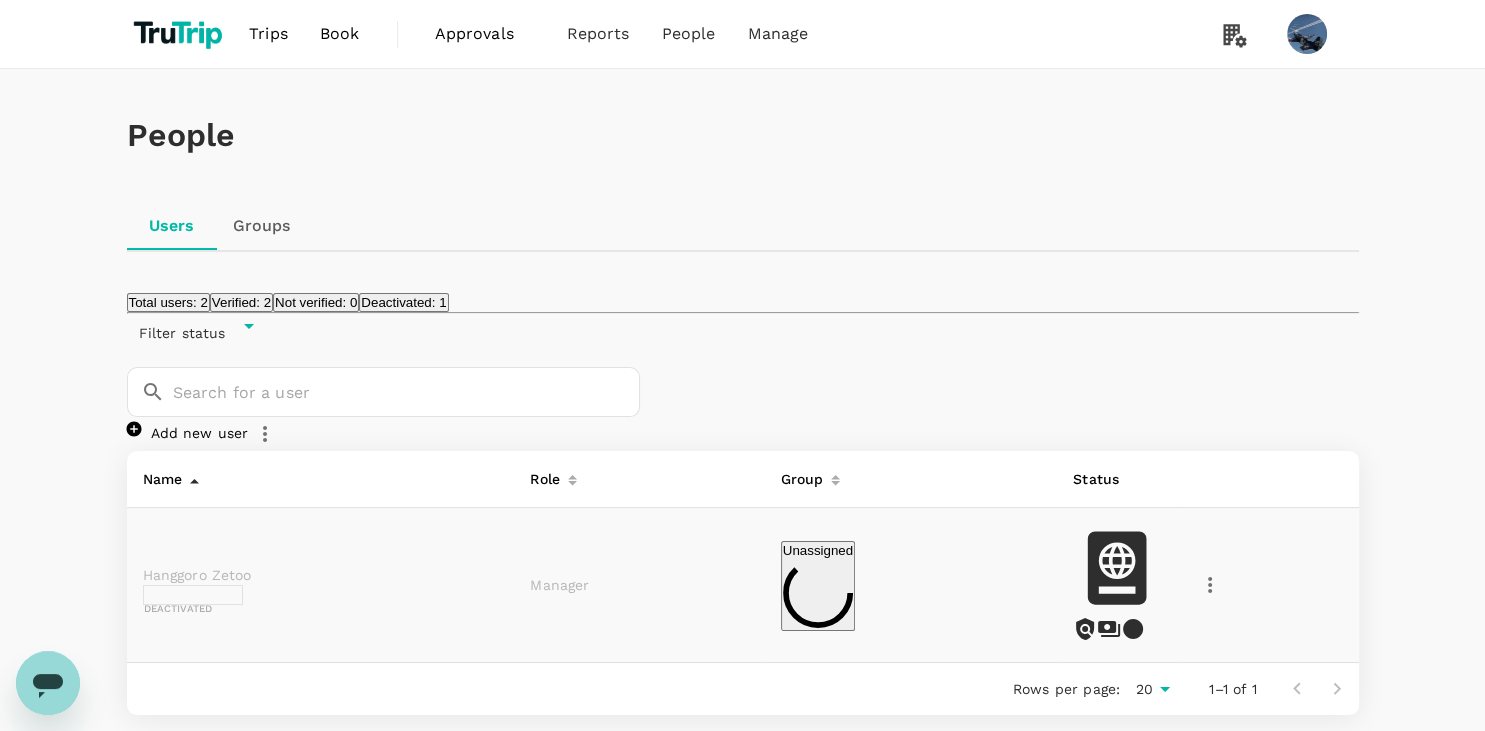 click on "hanggoro zetoo Deactivated" at bounding box center [321, 585] 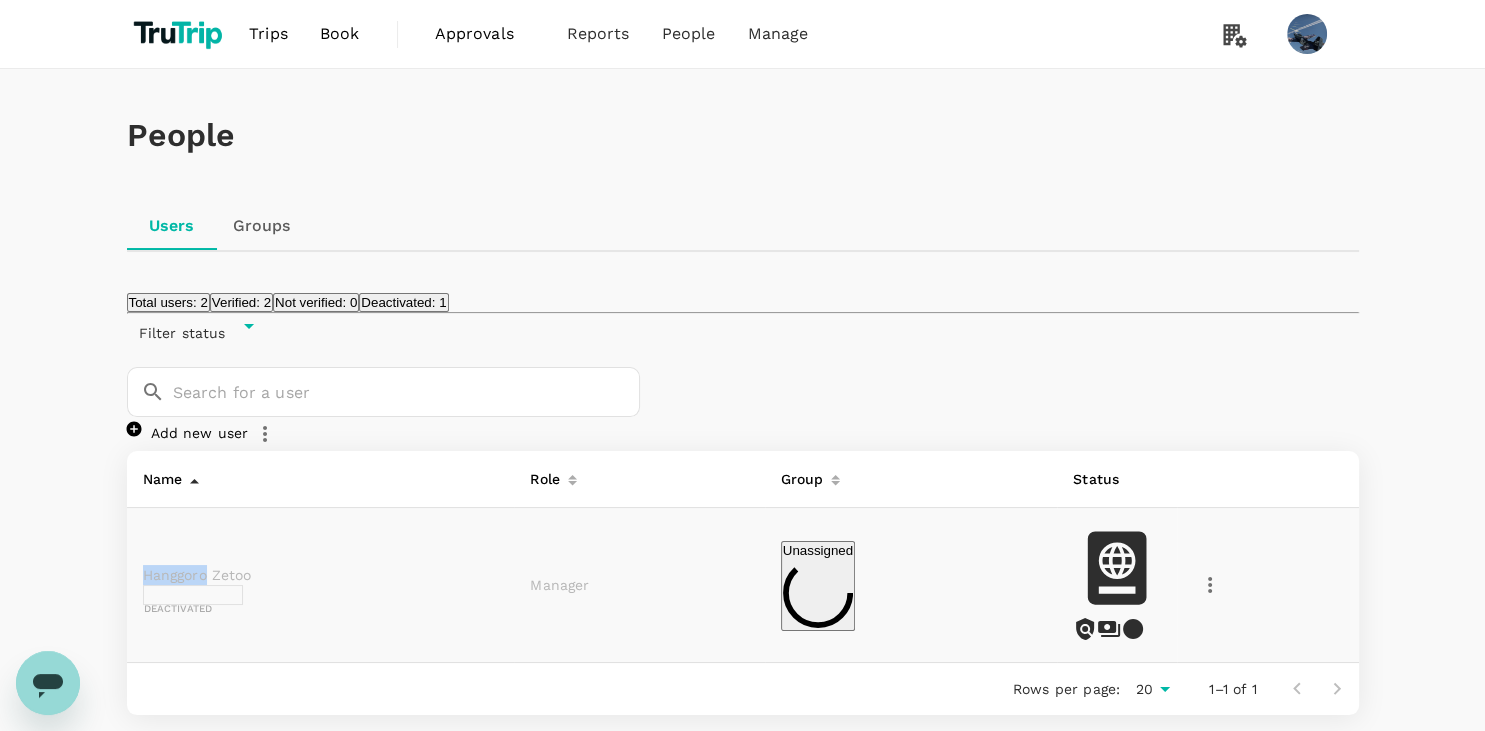 drag, startPoint x: 138, startPoint y: 523, endPoint x: 207, endPoint y: 523, distance: 69 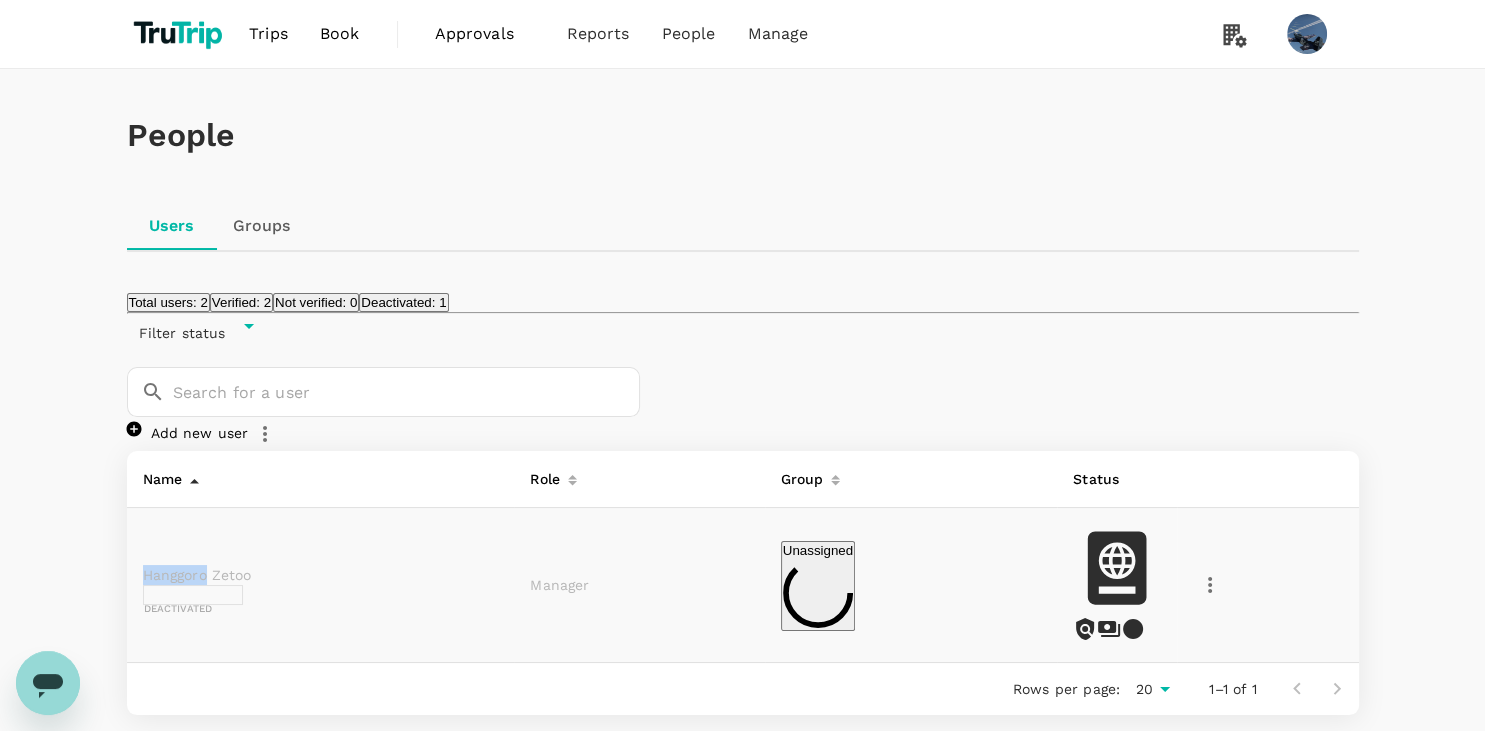 click on "hanggoro zetoo Deactivated" at bounding box center [321, 585] 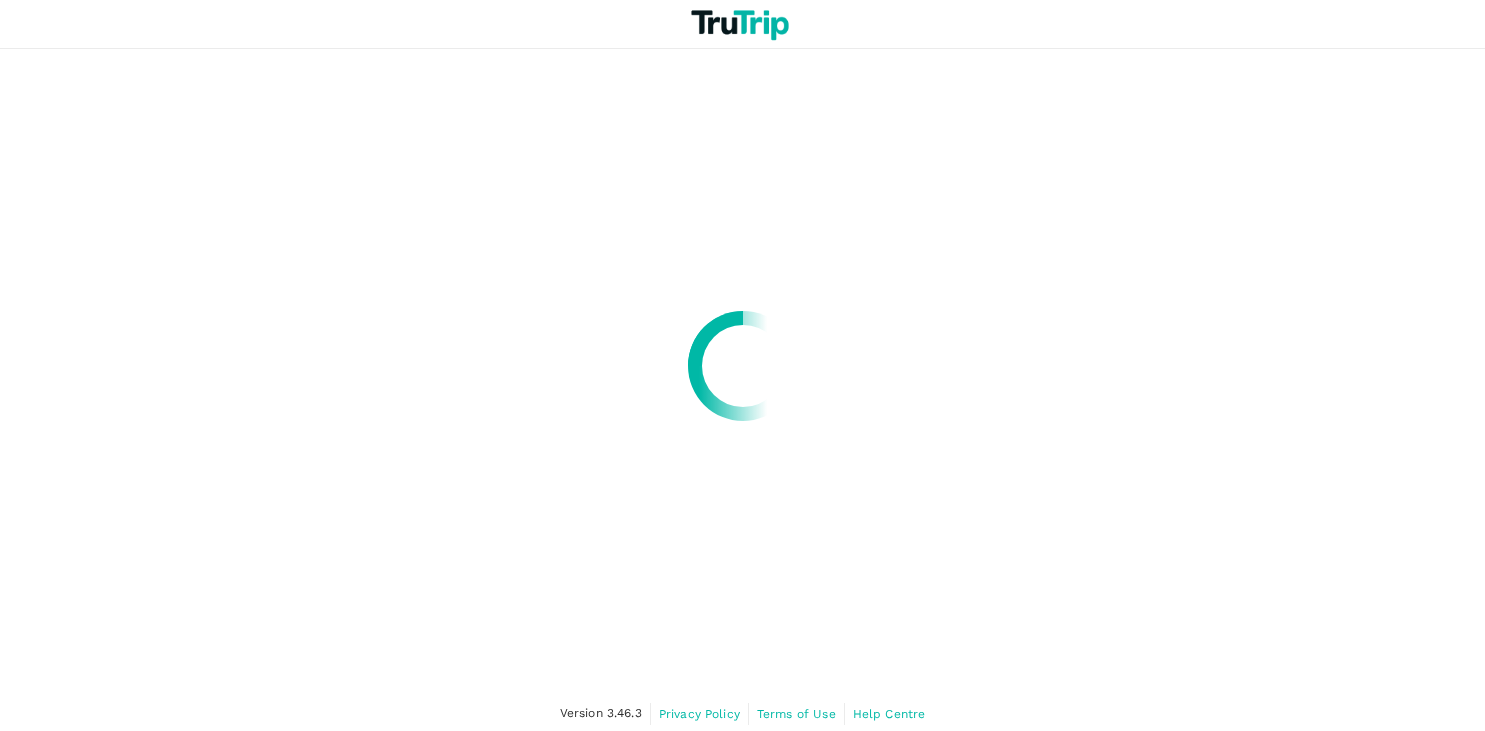 scroll, scrollTop: 0, scrollLeft: 0, axis: both 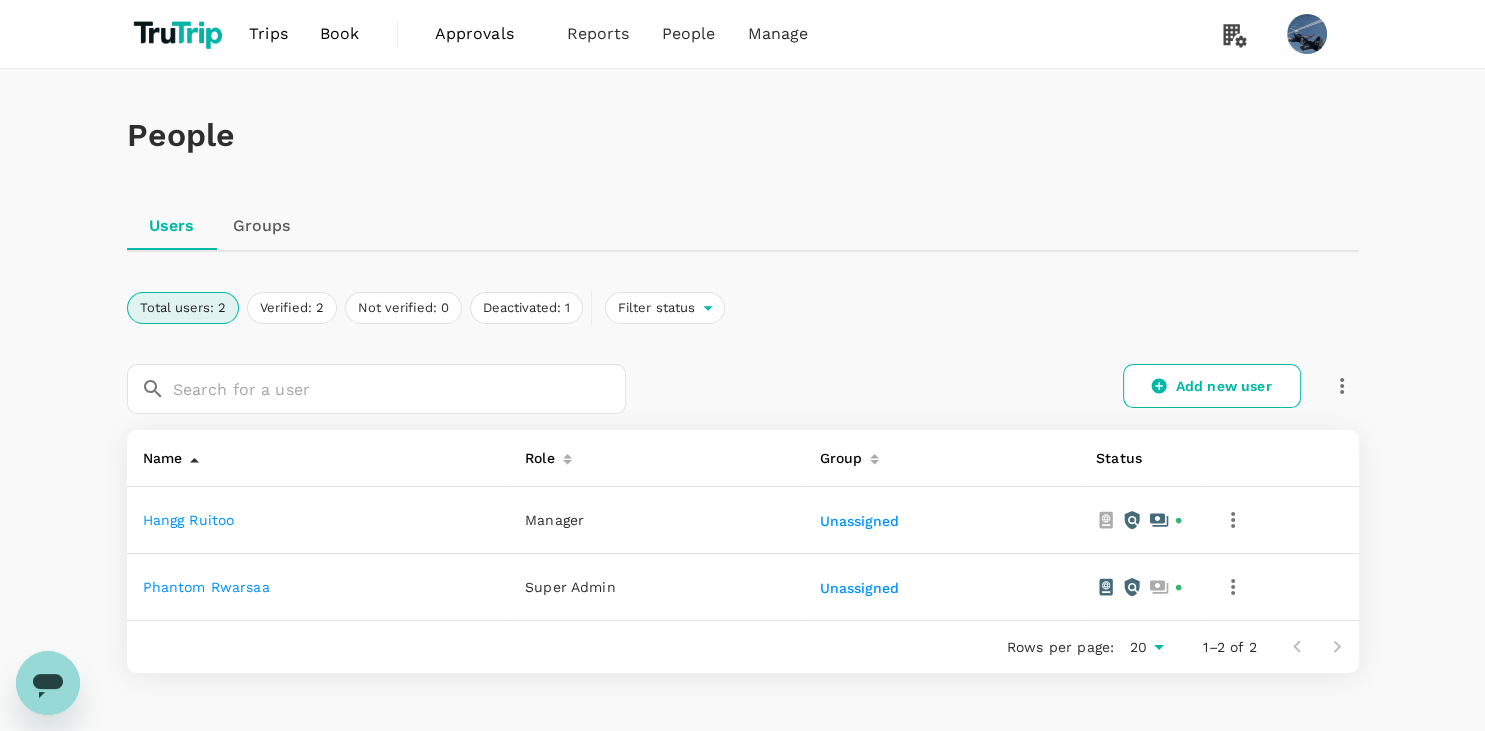 click on "Total users: 2 Verified: 2 Not verified: 0 Deactivated: 1 Filter status ​ ​ Add new user Name Role Group Status hangg ruitoo Manager   Unassigned phantom rwarsaa Super Admin   Unassigned Rows per page: 20 20 1–2 of 2" at bounding box center (743, 482) 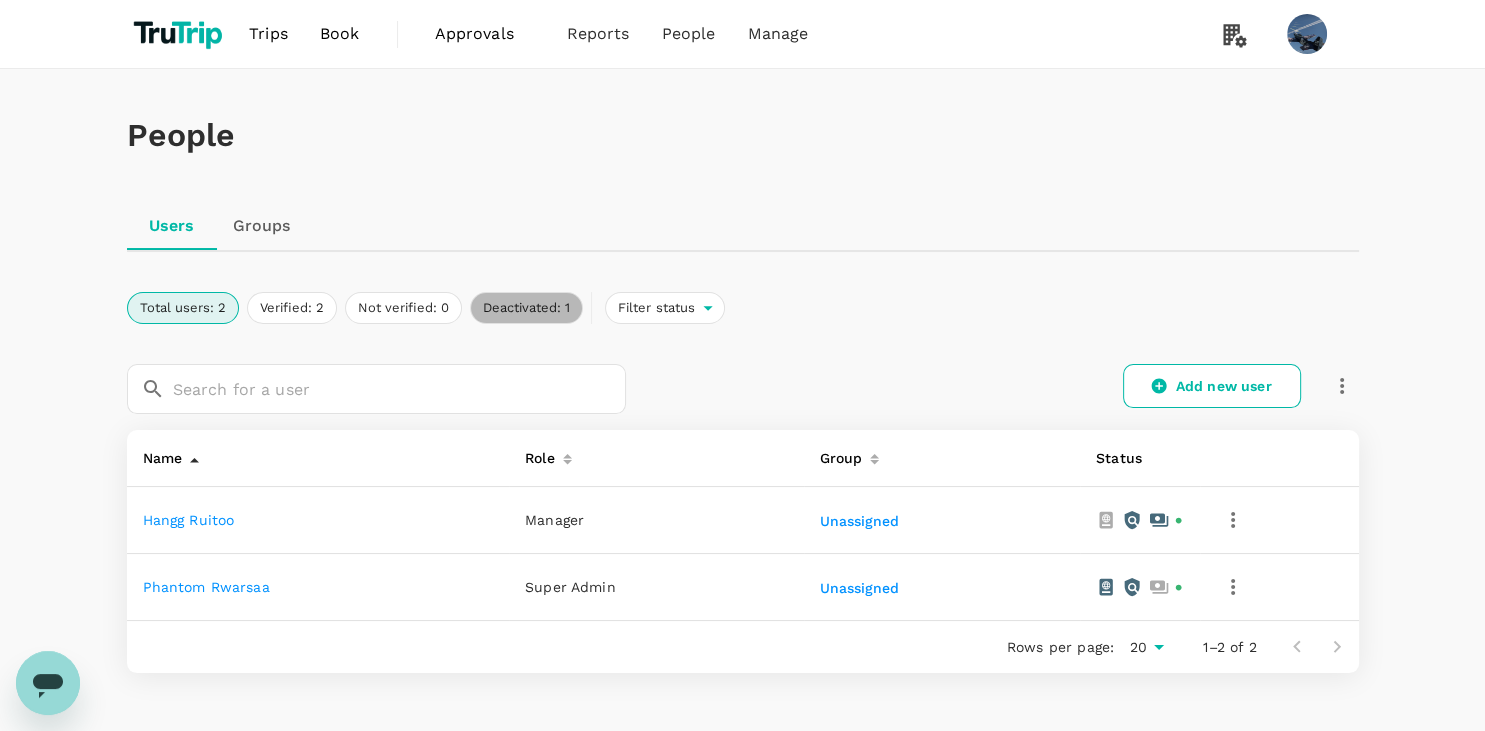 click on "Deactivated: 1" at bounding box center [526, 308] 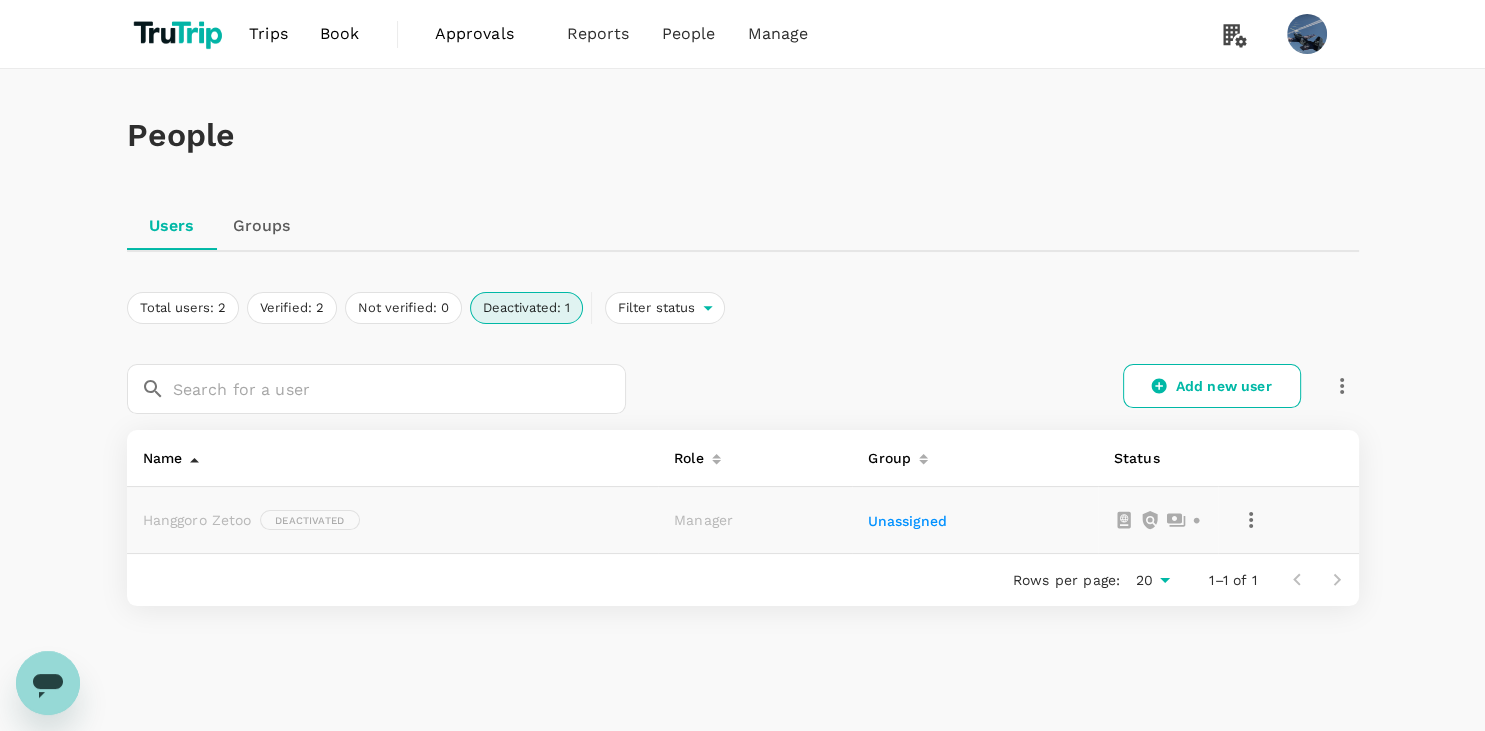 click 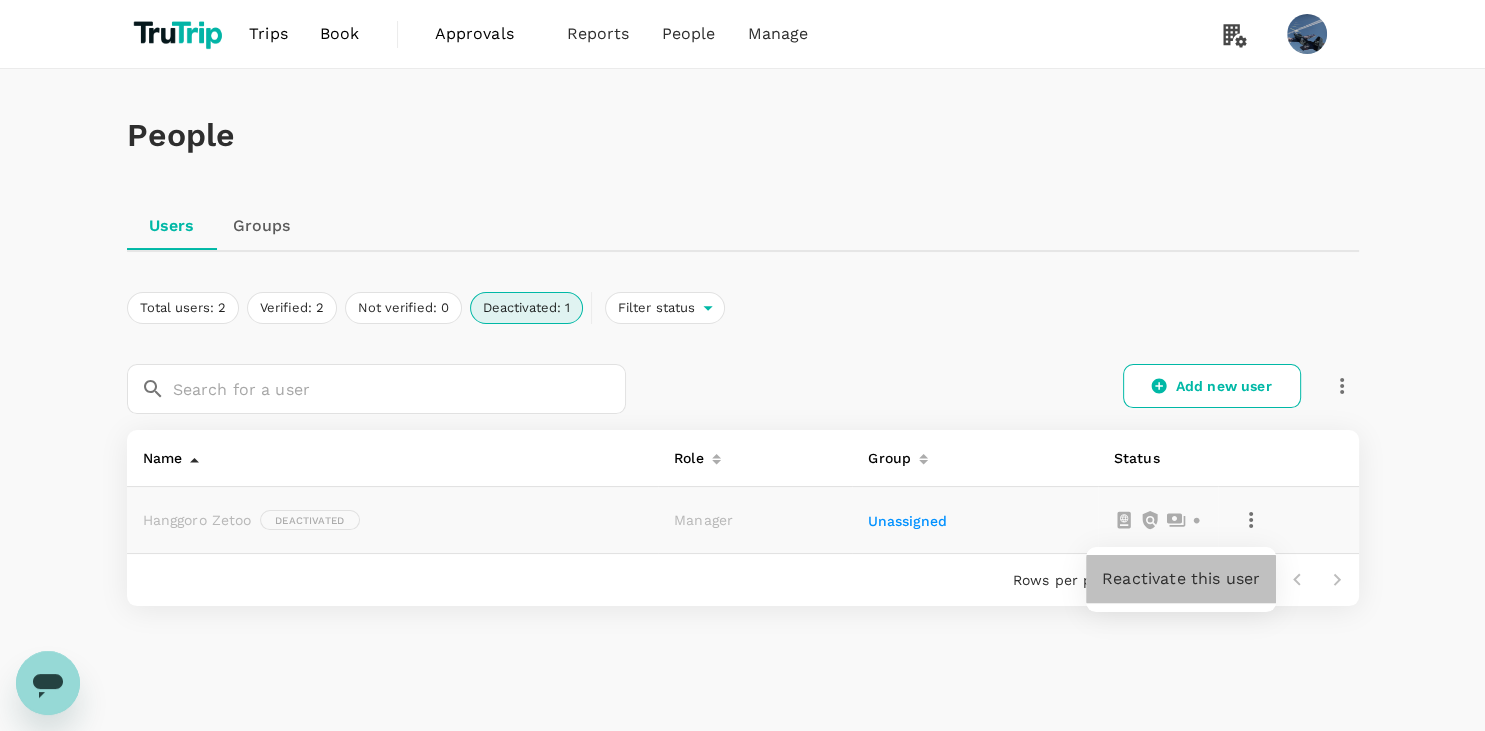 click on "Reactivate this user" at bounding box center (1181, 579) 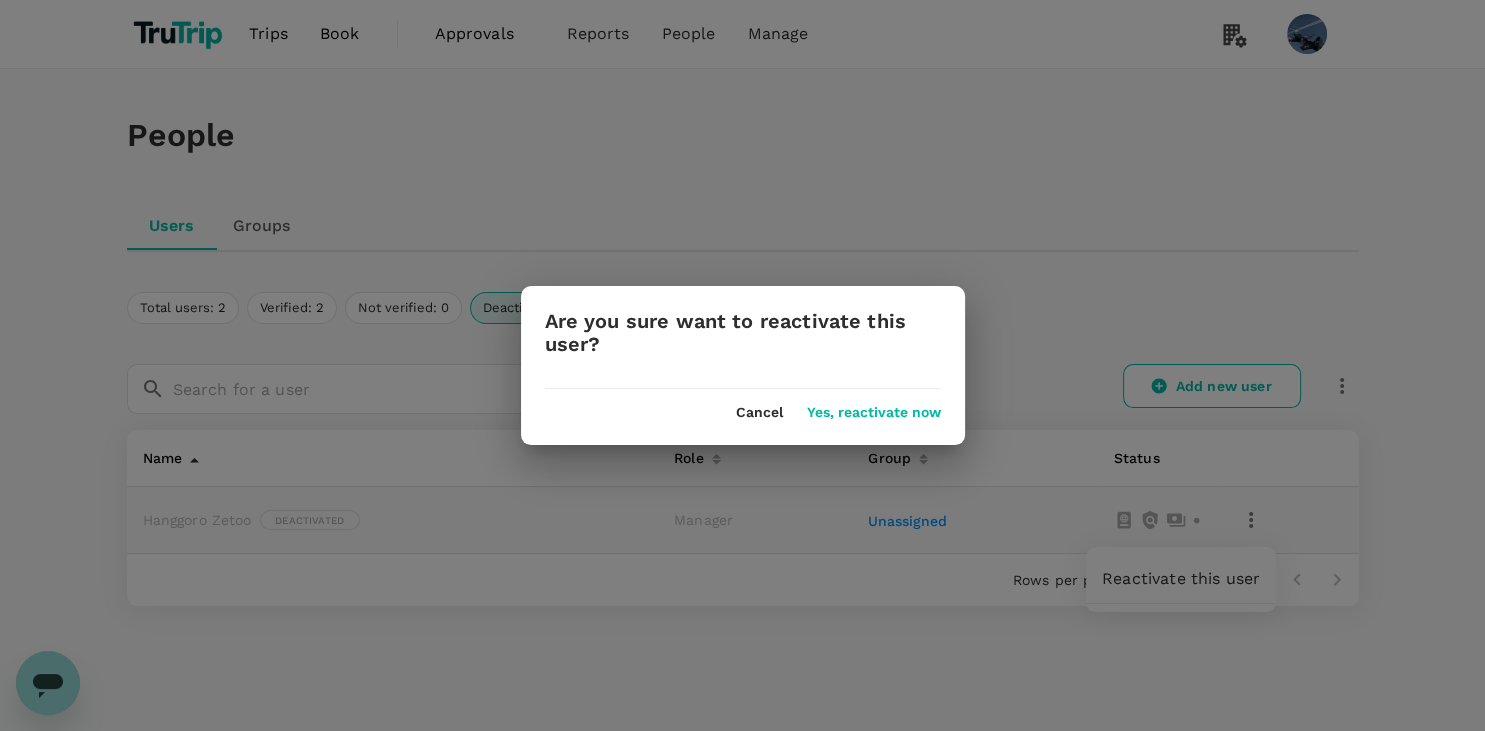 click on "Cancel Yes, reactivate now" at bounding box center [743, 405] 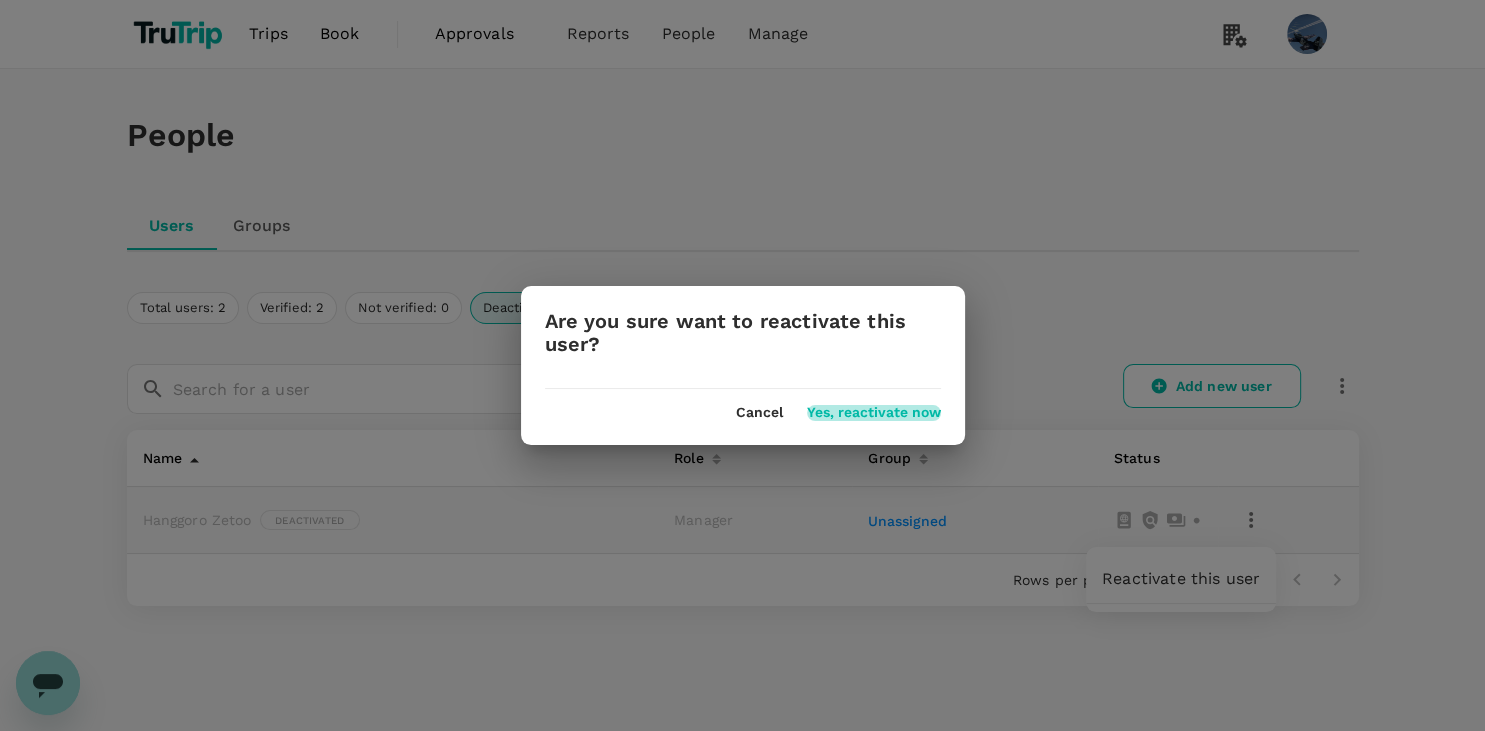 click on "Yes, reactivate now" at bounding box center [874, 413] 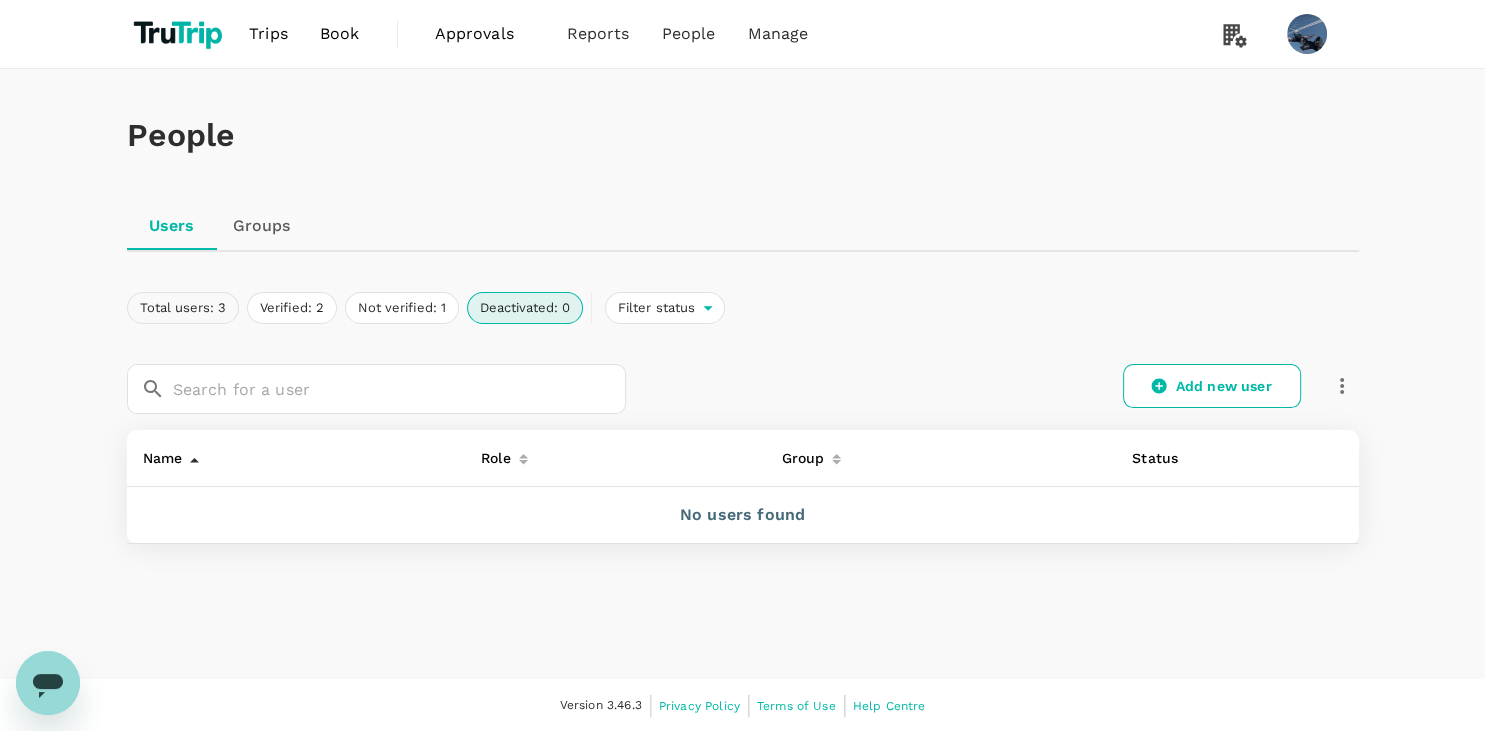 click on "Total users: 3" at bounding box center (183, 308) 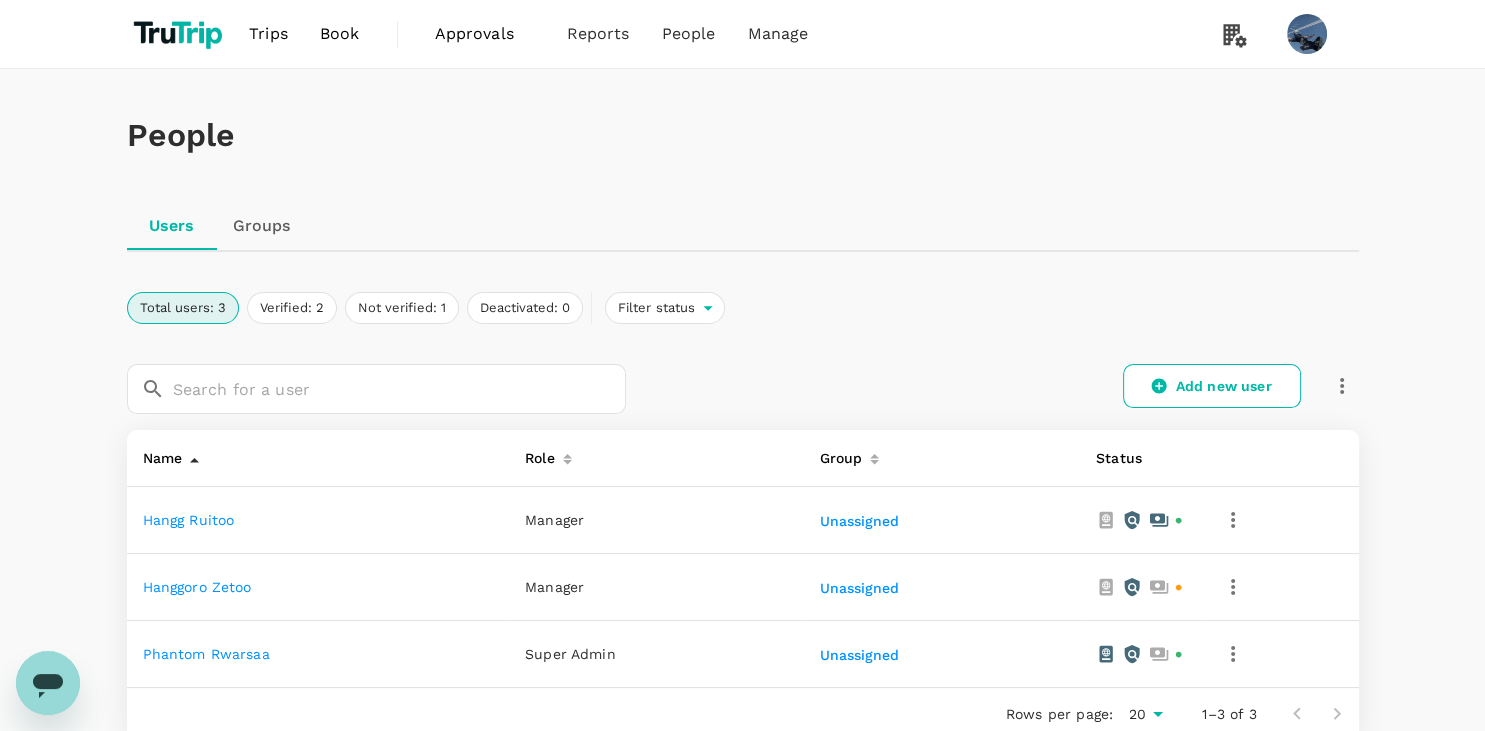 click 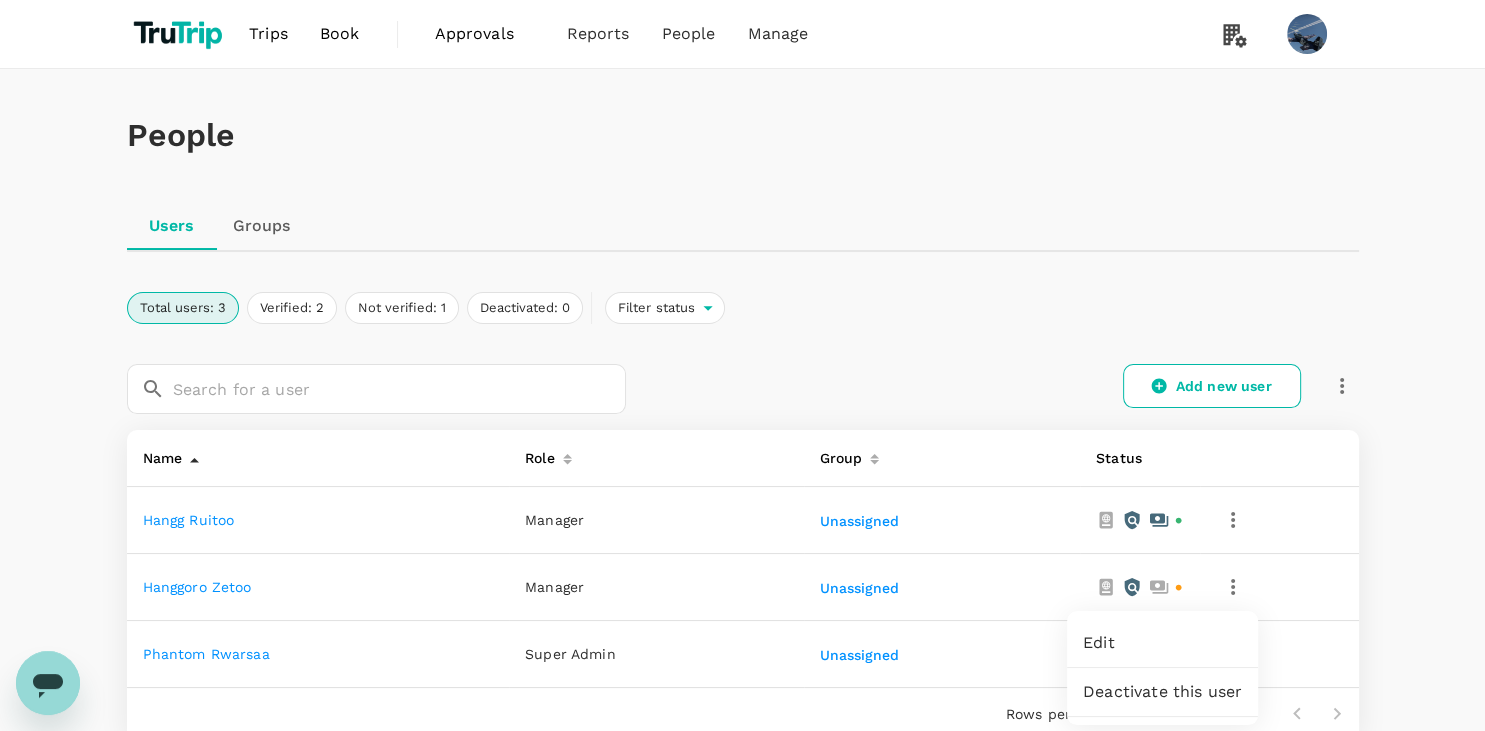 click on "Edit" at bounding box center [1162, 643] 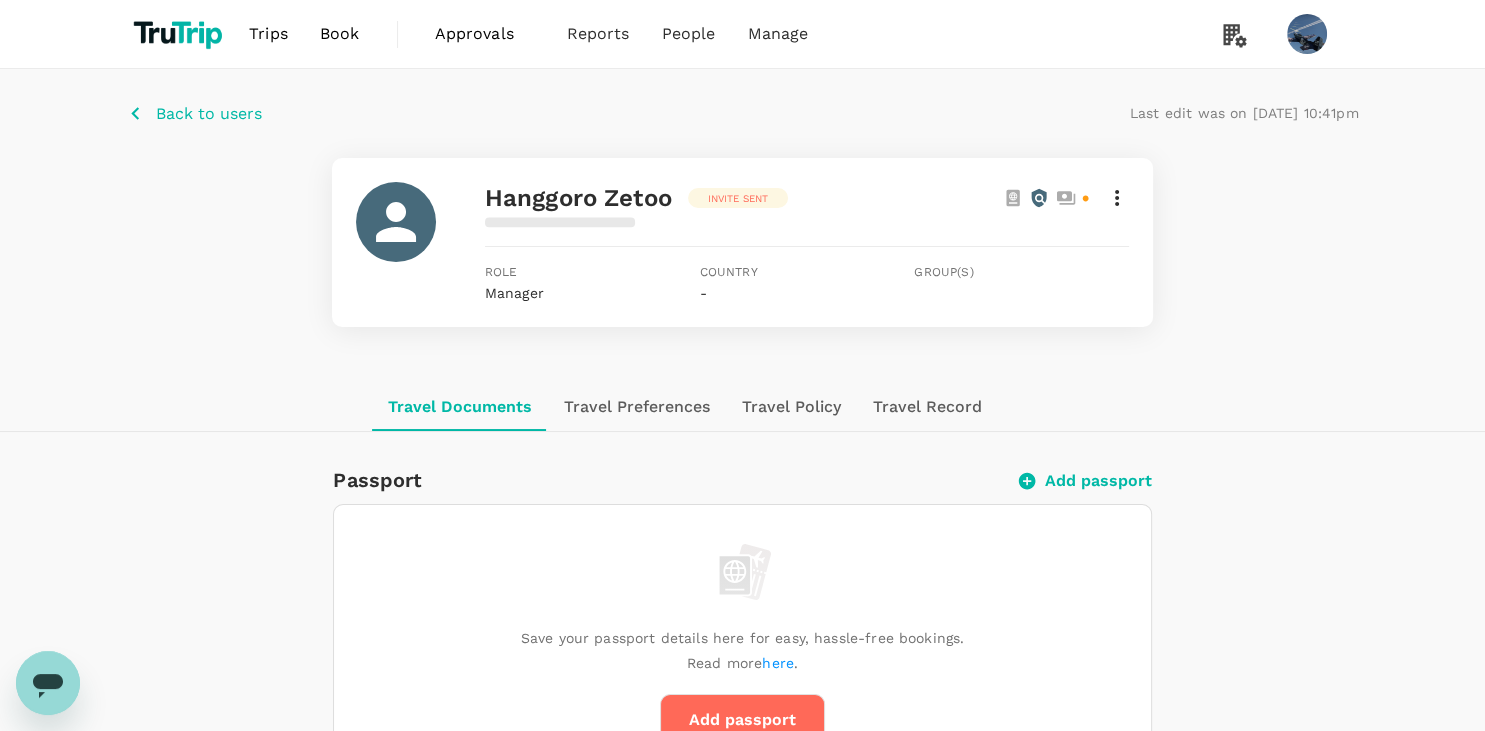 click 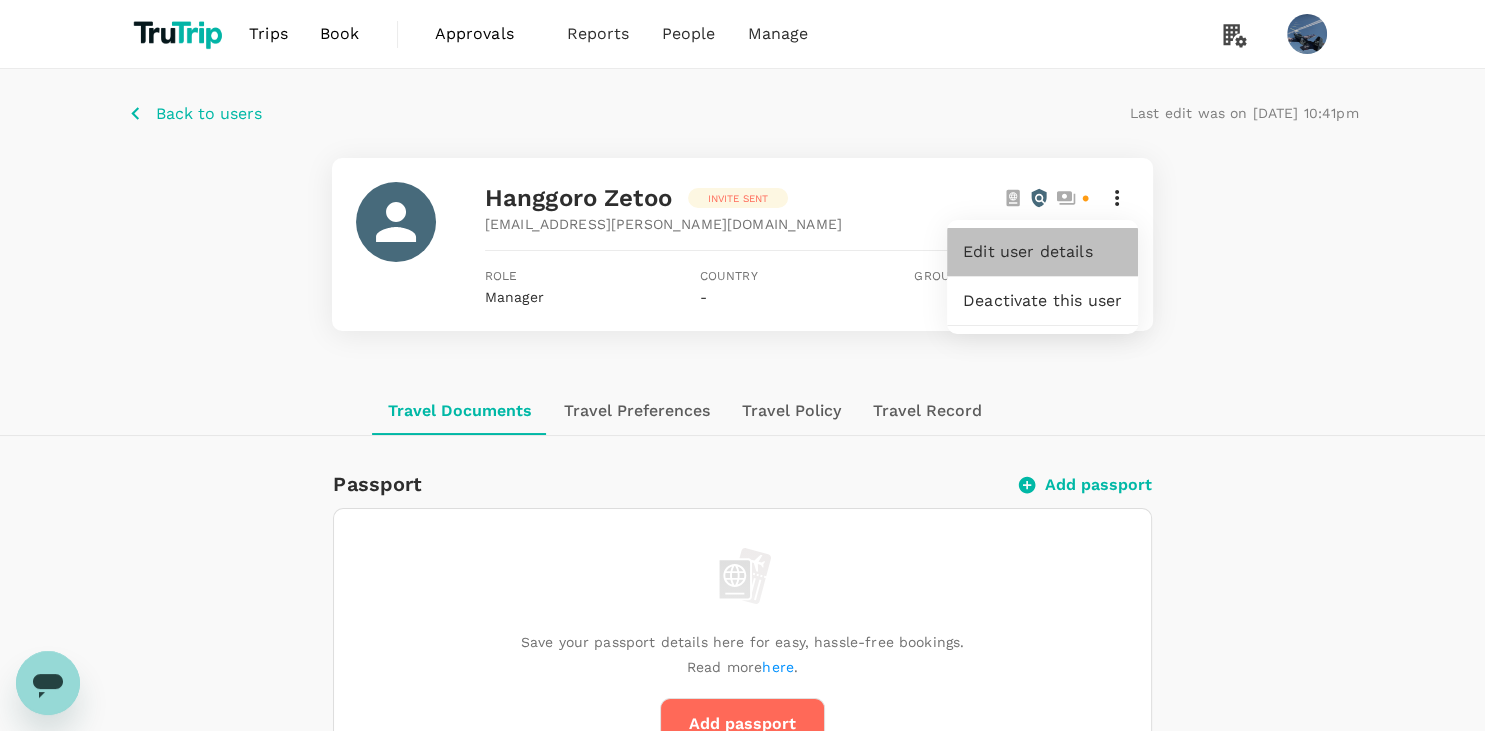 click on "Edit user details" at bounding box center (1042, 252) 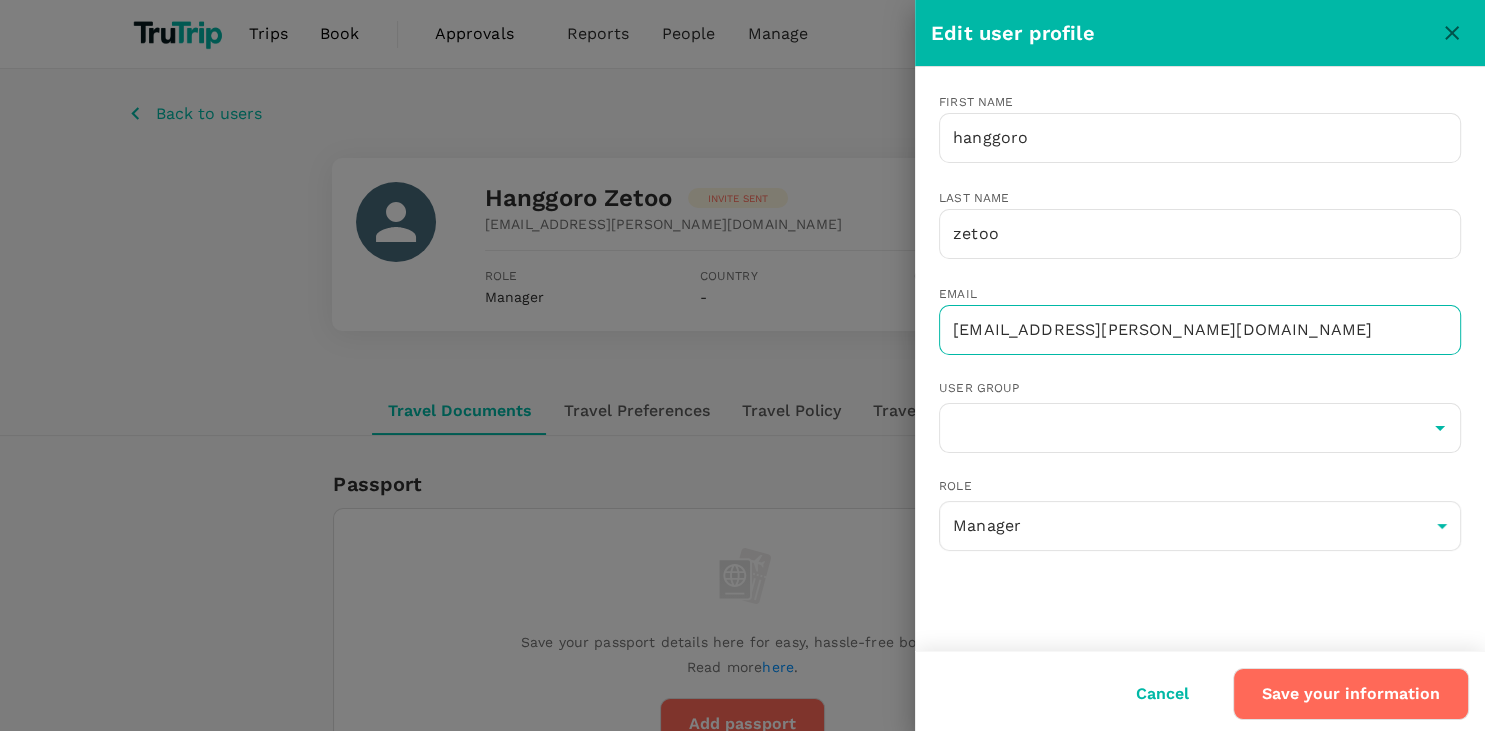 click on "hanggoro.zeto+1@gmail.com" at bounding box center [1200, 330] 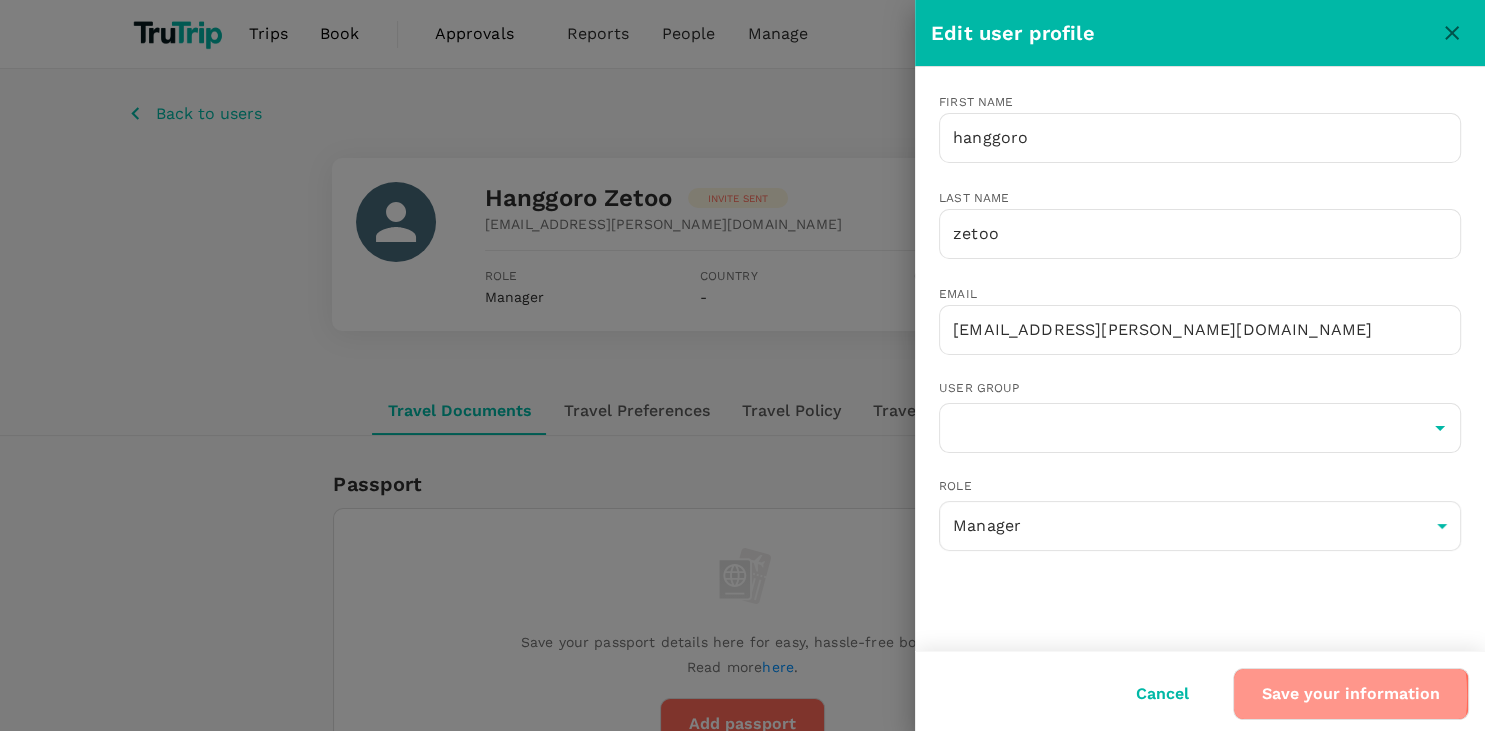 click on "Save your information" at bounding box center [1351, 694] 